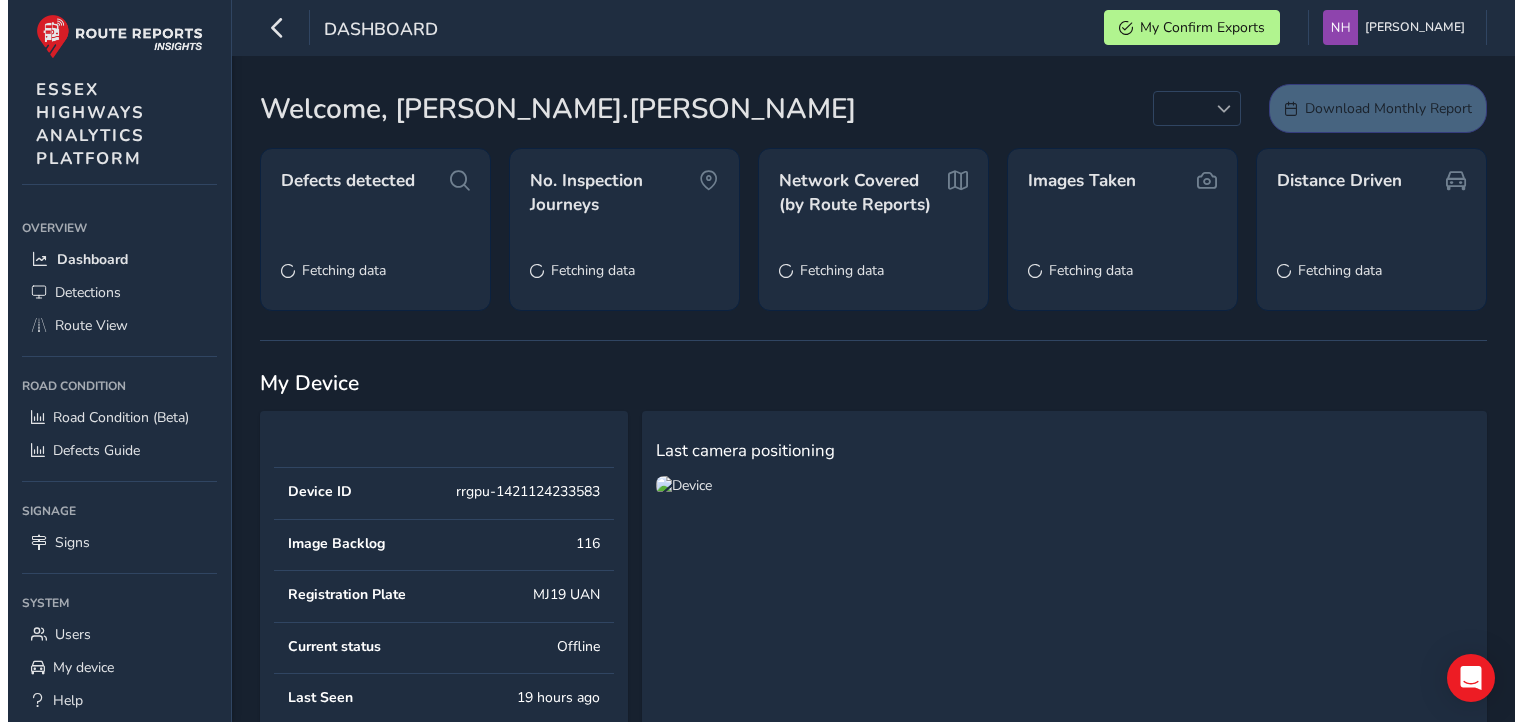 scroll, scrollTop: 0, scrollLeft: 0, axis: both 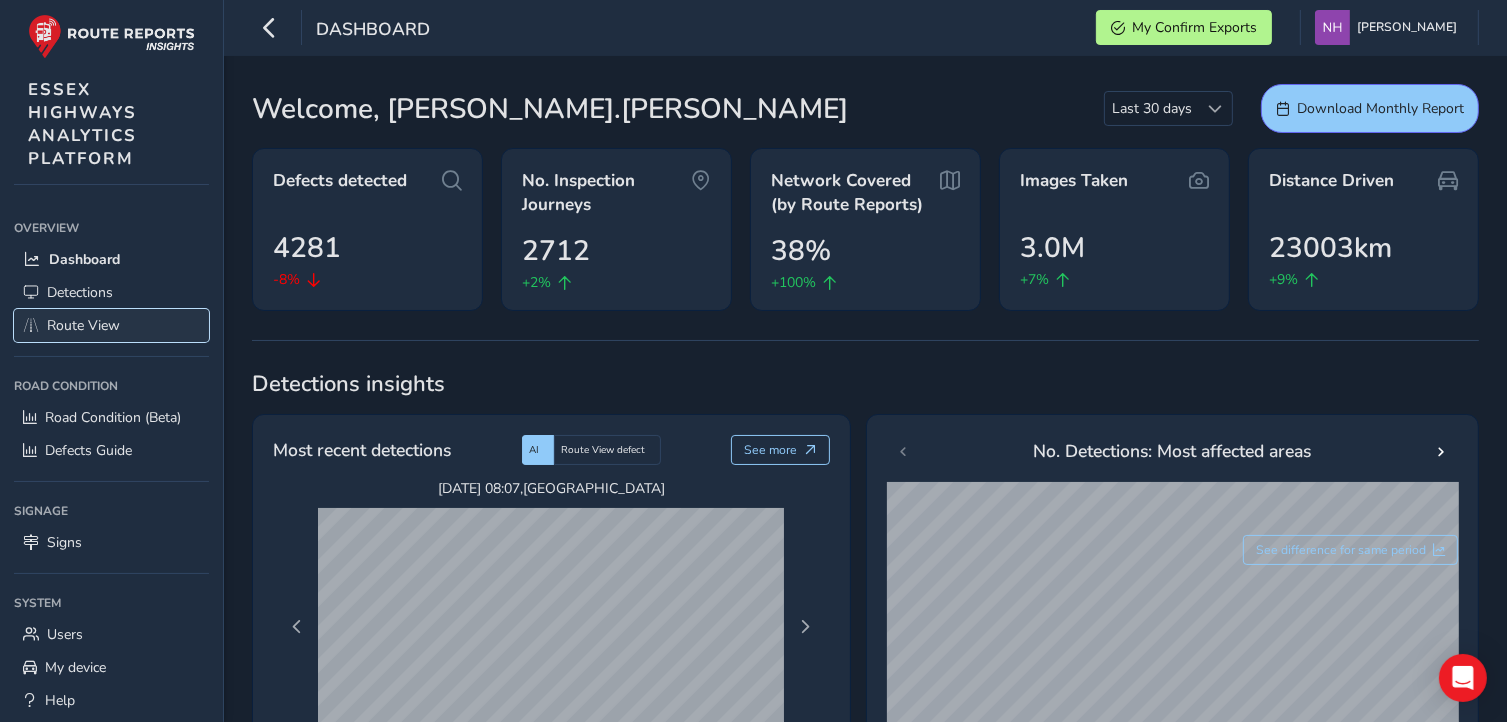 click on "Route View" at bounding box center (83, 325) 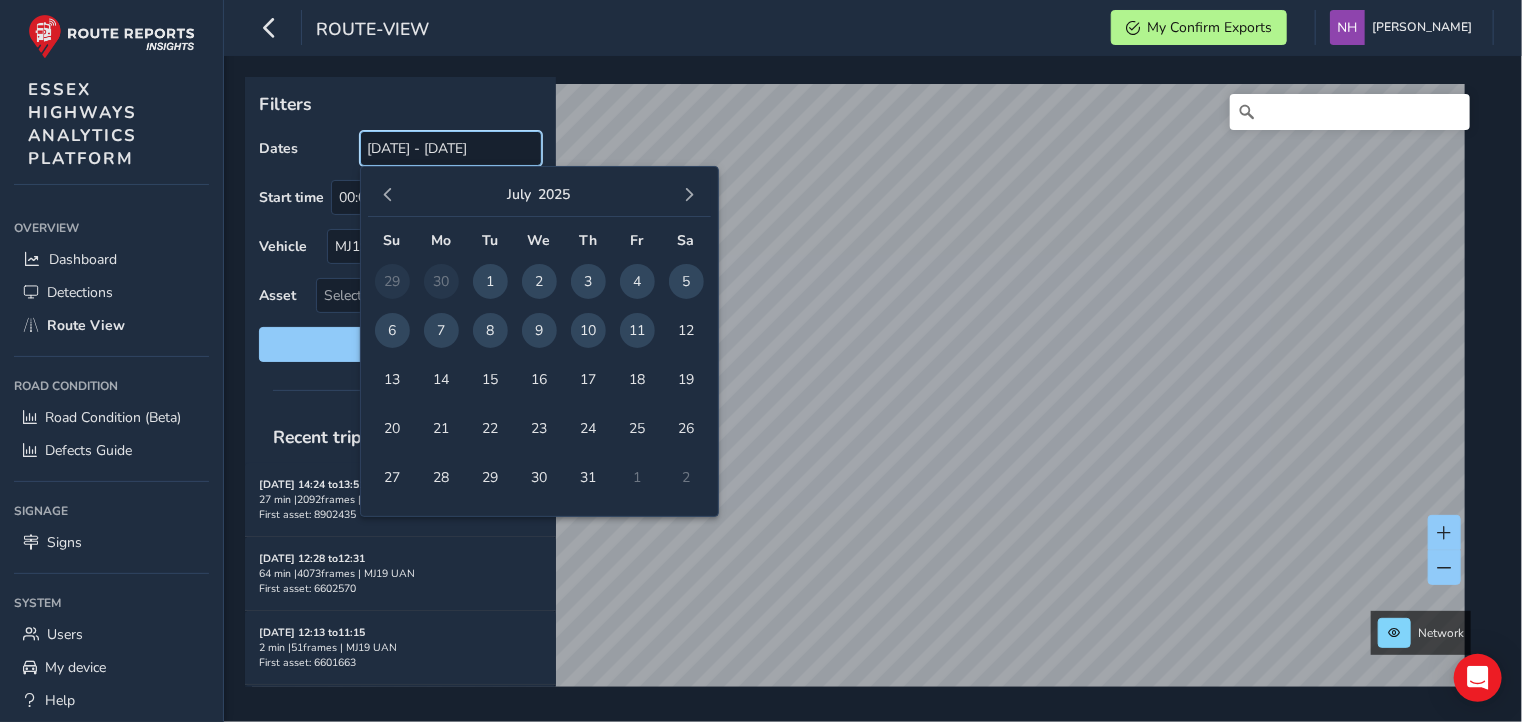 click on "[DATE] - [DATE]" at bounding box center (451, 148) 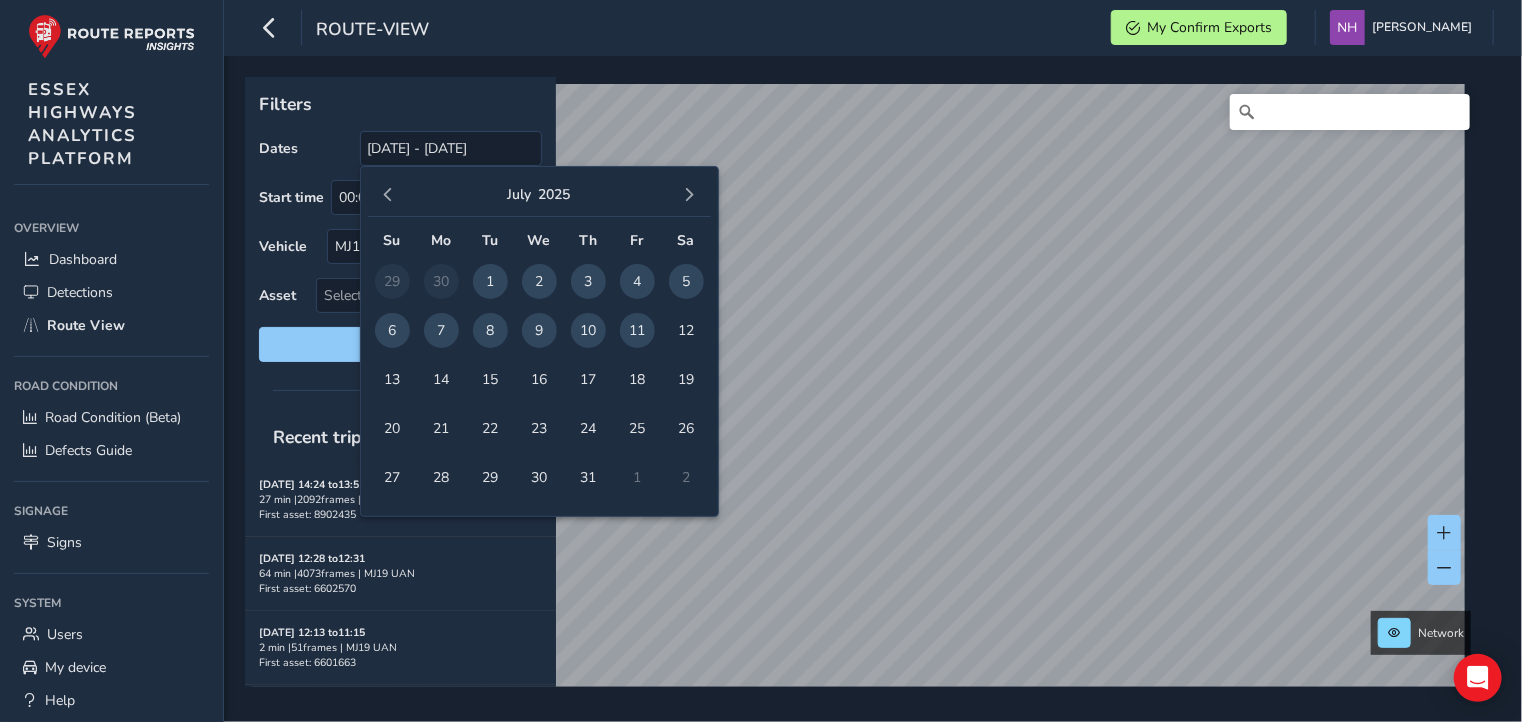click on "3" at bounding box center (588, 281) 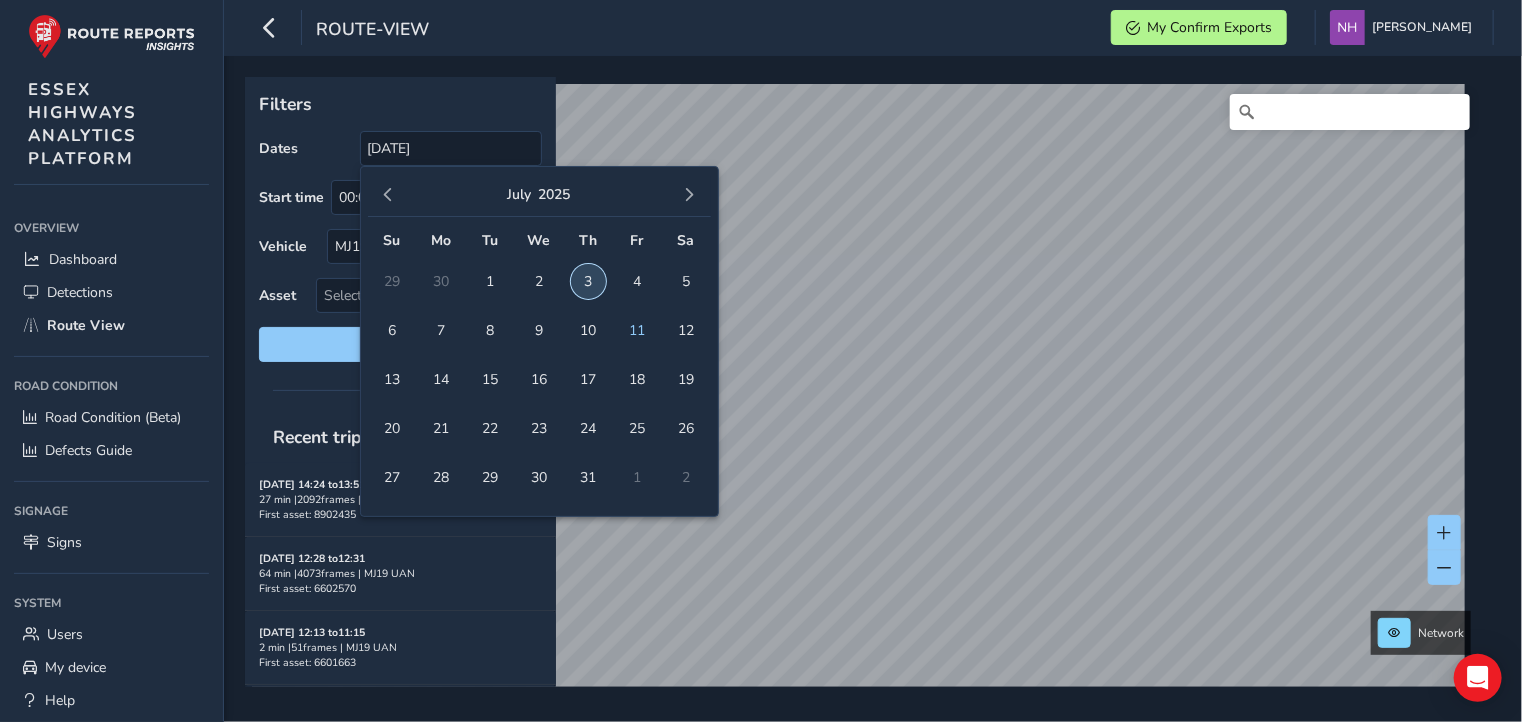 click on "3" at bounding box center [588, 281] 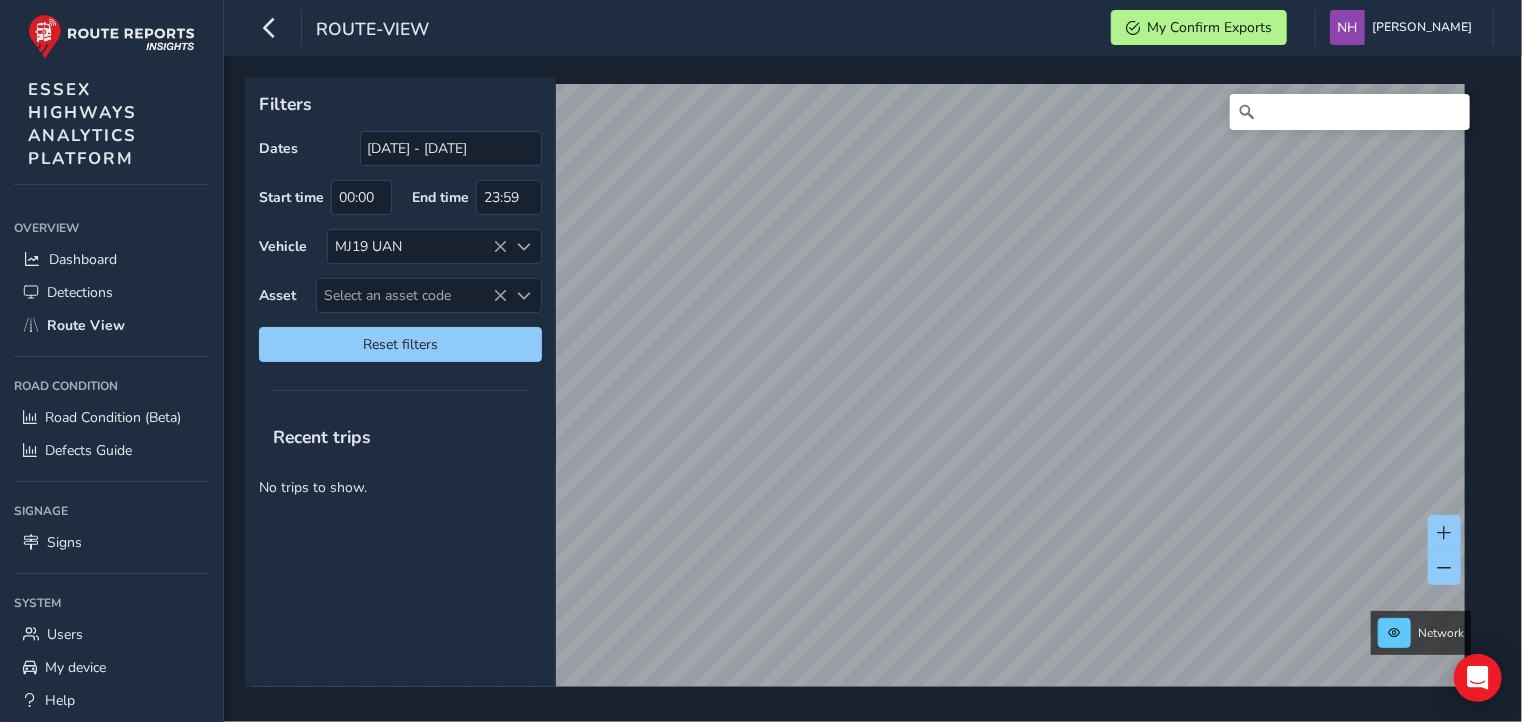 click on "Network" at bounding box center [866, 382] 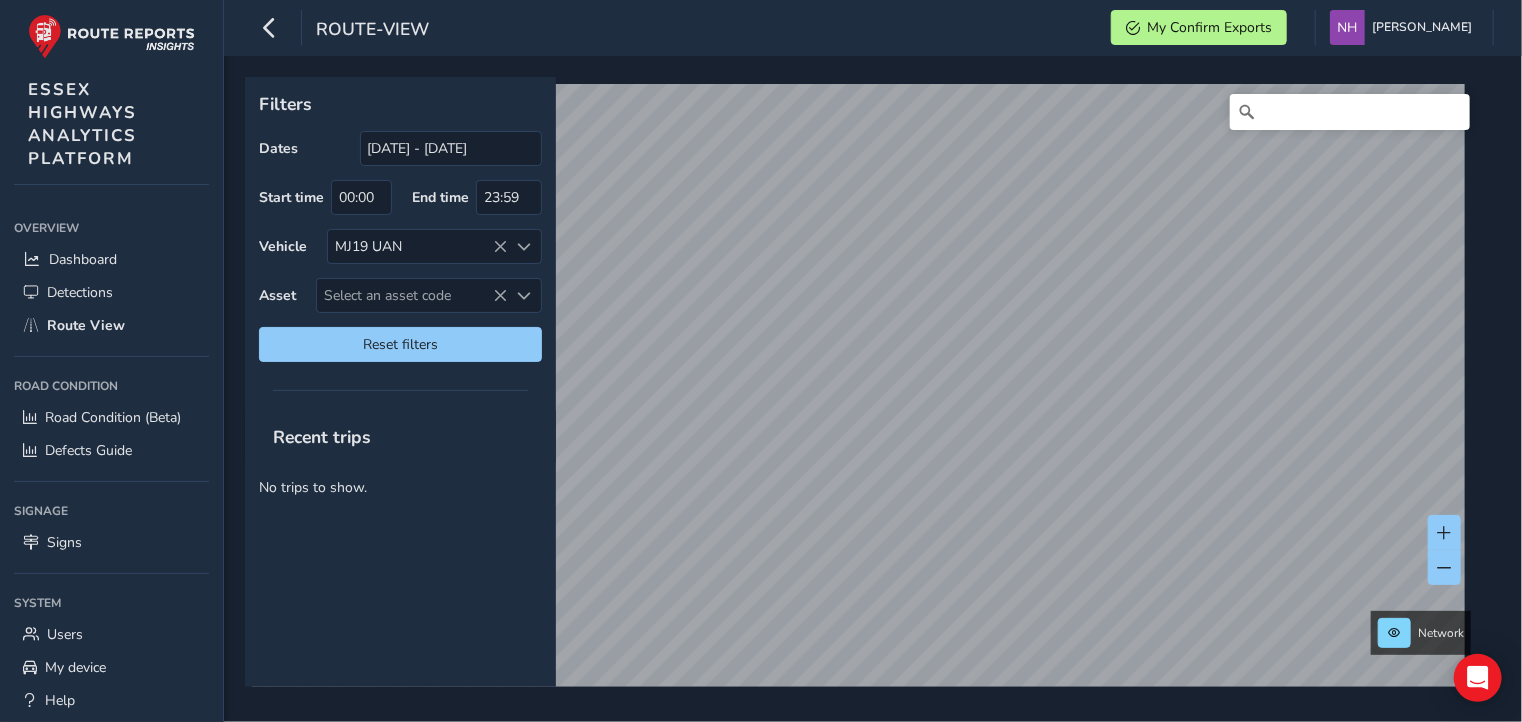 click on "route-view My Confirm Exports [PERSON_NAME] Colour Scheme: Dark Dim Light Logout Filters Dates [DATE] - [DATE] Start time 00:00 End time 23:59 Vehicle MJ19 UAN Asset Select an asset code Select an asset code Reset filters Recent trips No trips to show.       Network ESSEX HIGHWAYS ANALYTICS PLATFORM Overview Overview Dashboard Detections Route View Road Condition Road Condition Road Condition (Beta) Defects Guide Signage Signage Signs System System Users My device Help" at bounding box center [761, 361] 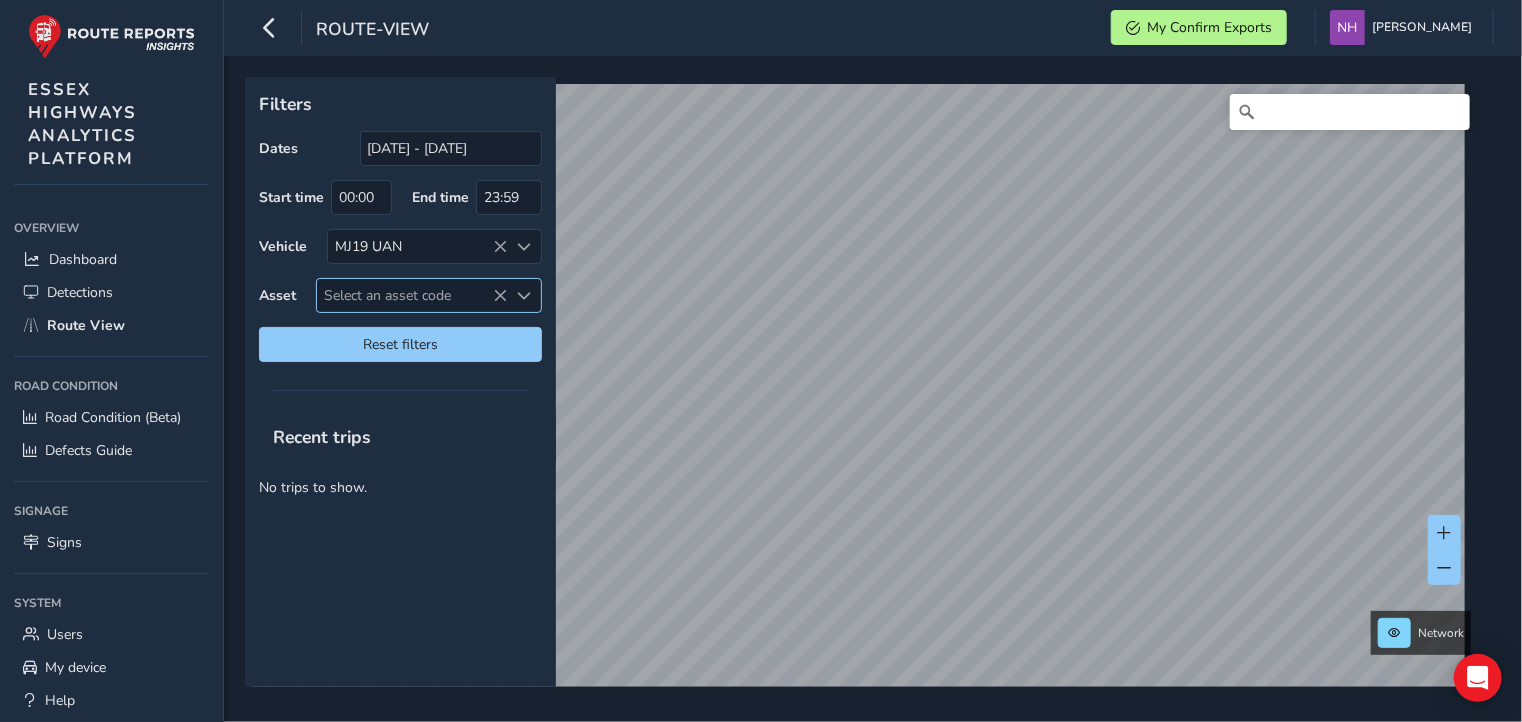 click on "Select an asset code" at bounding box center [412, 295] 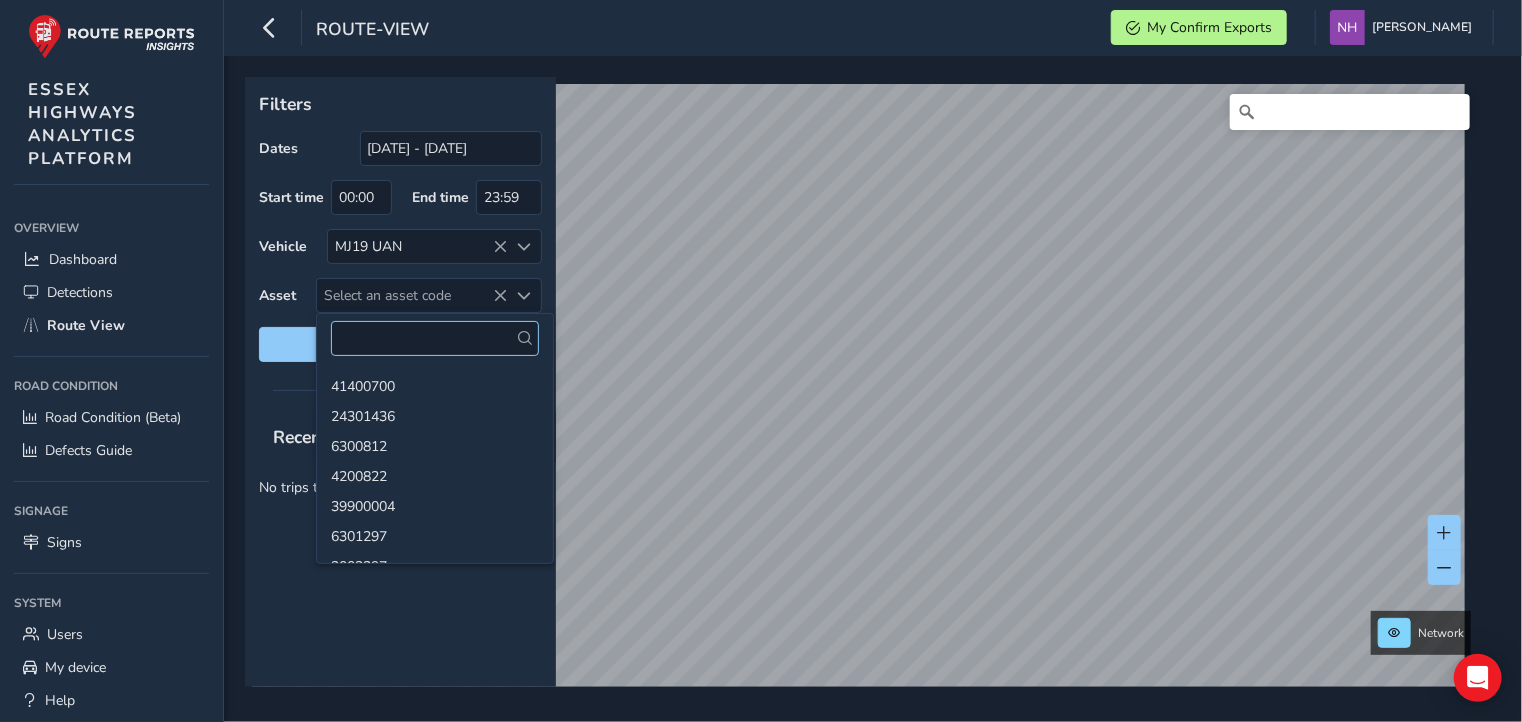 click at bounding box center [435, 338] 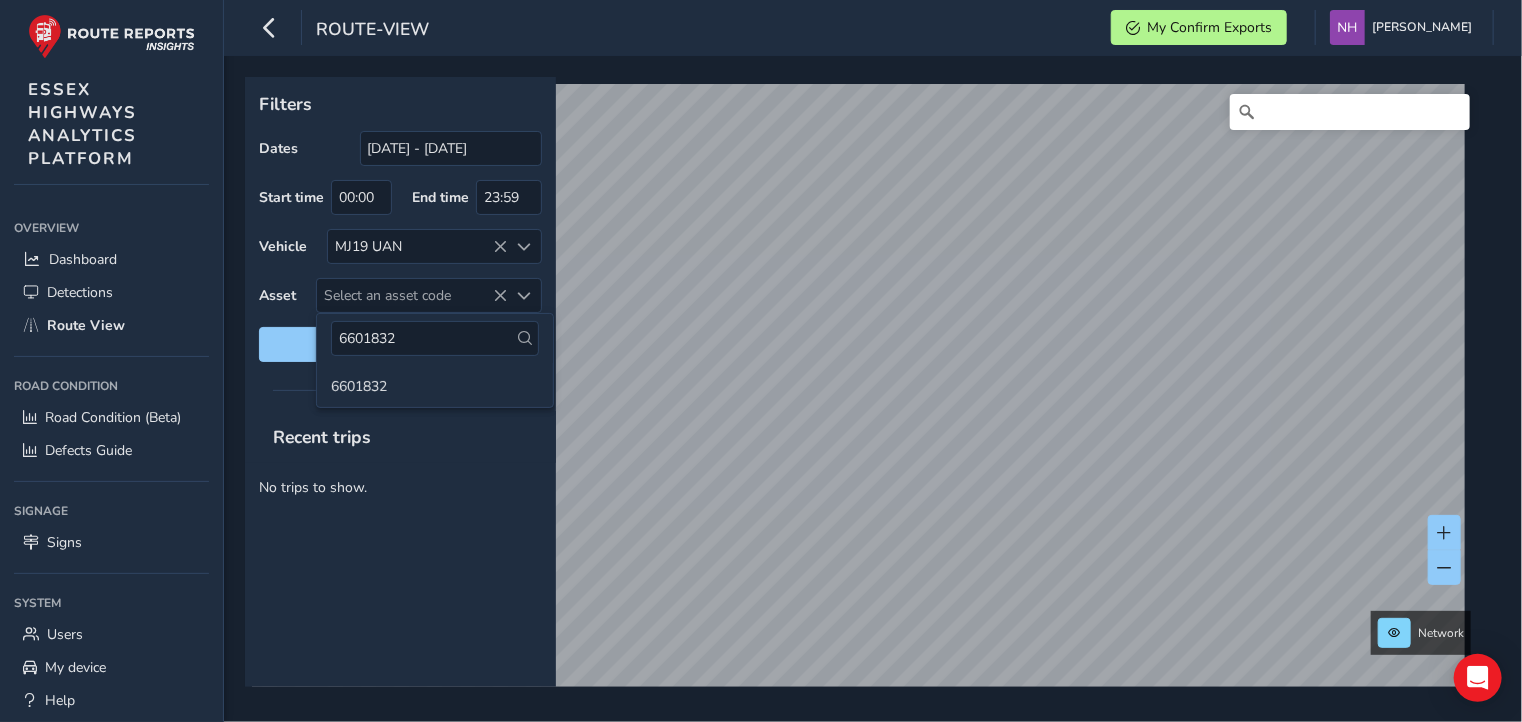 type on "6601832" 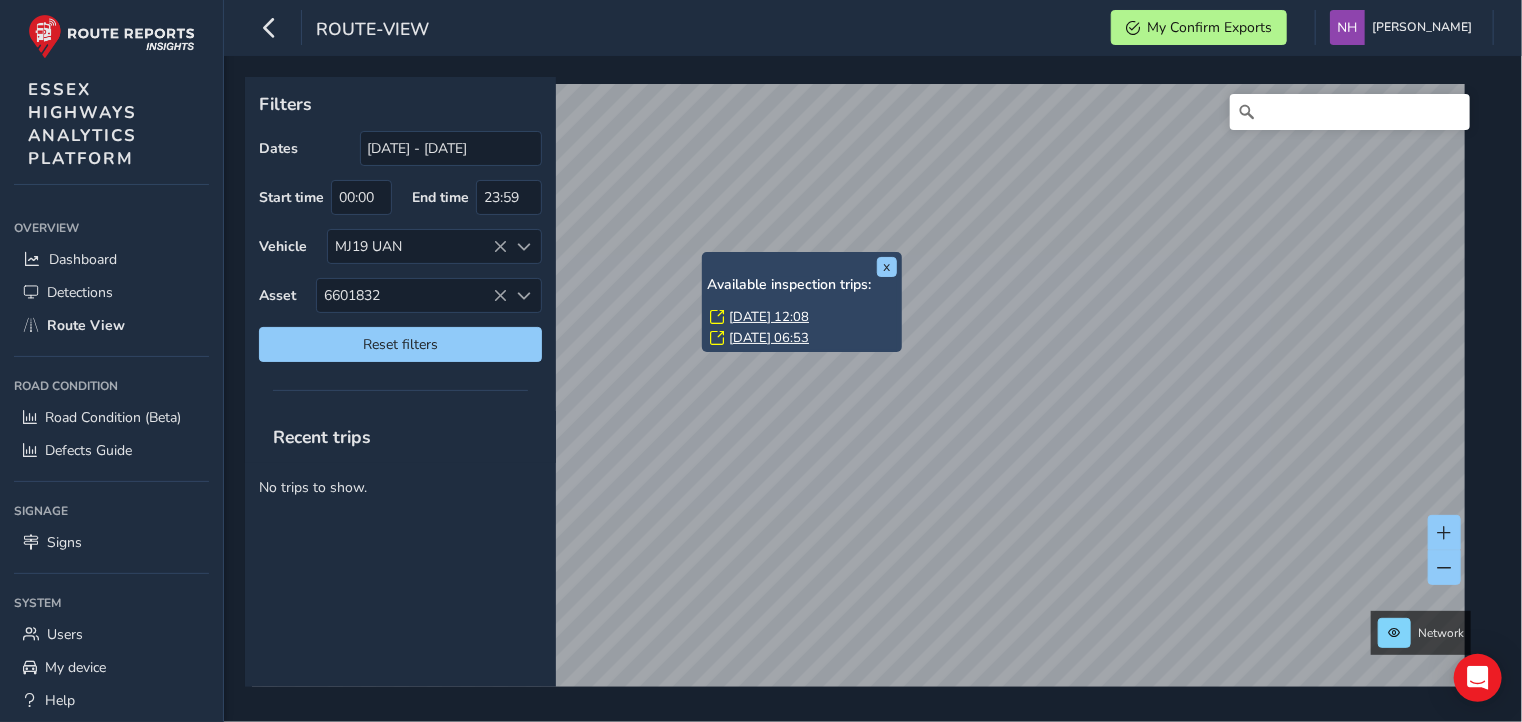 click on "[DATE] 12:08" at bounding box center (769, 317) 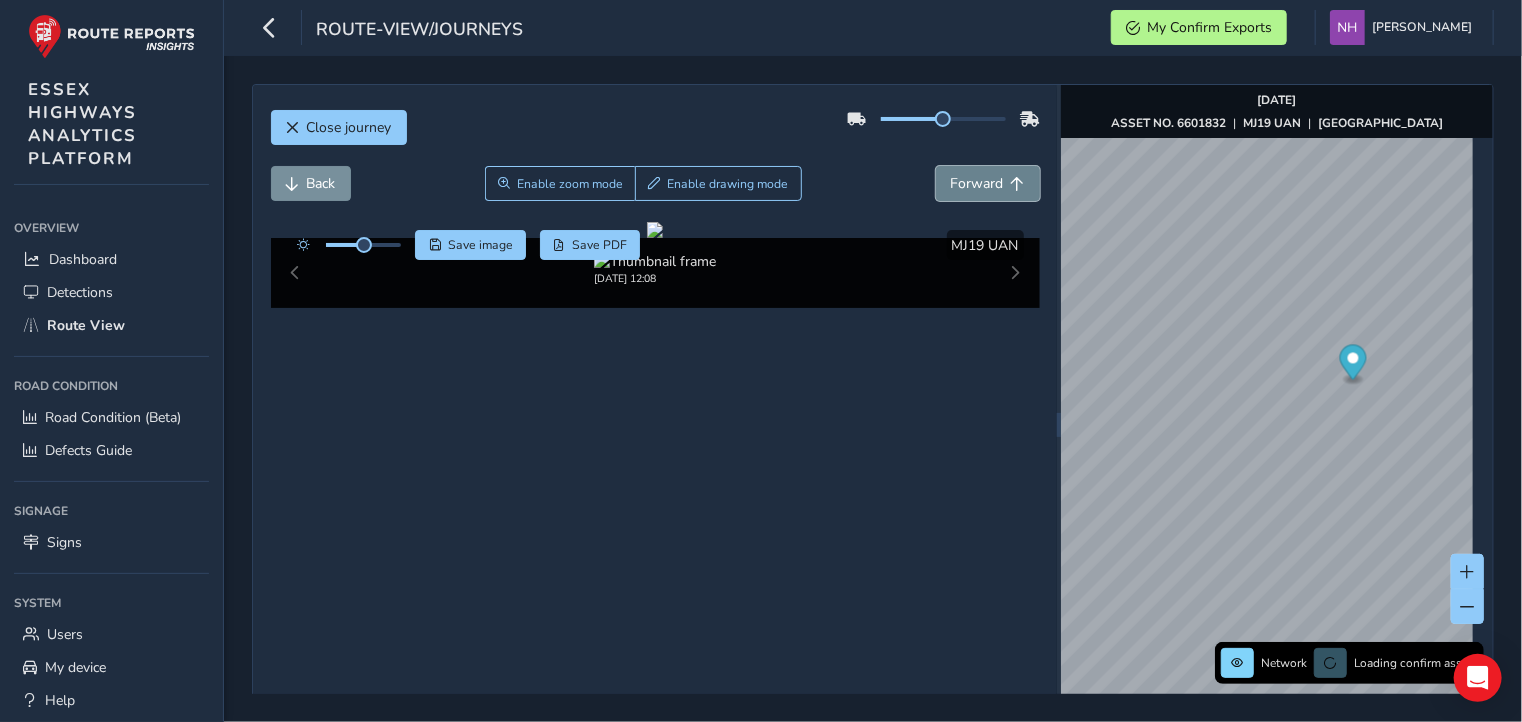 click on "Forward" at bounding box center (977, 183) 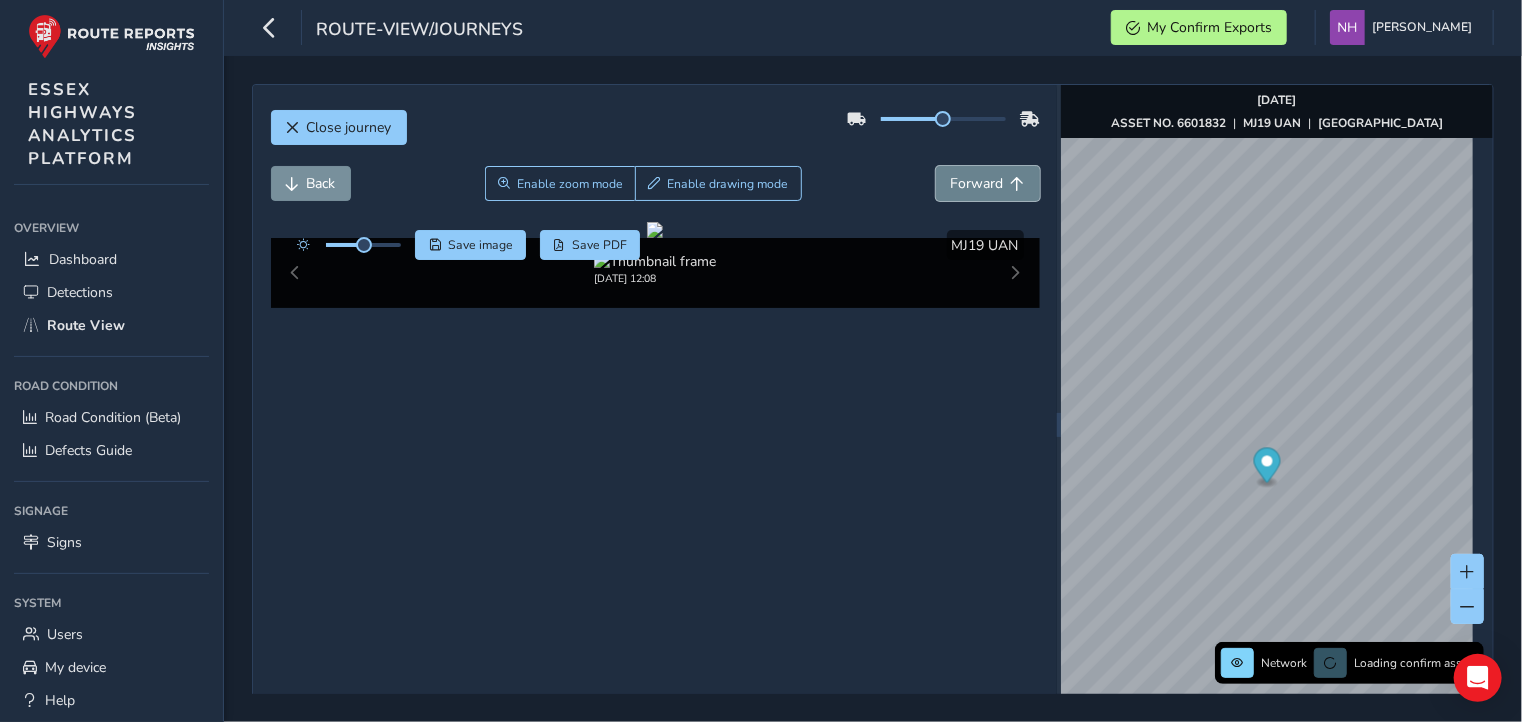 click on "Forward" at bounding box center (977, 183) 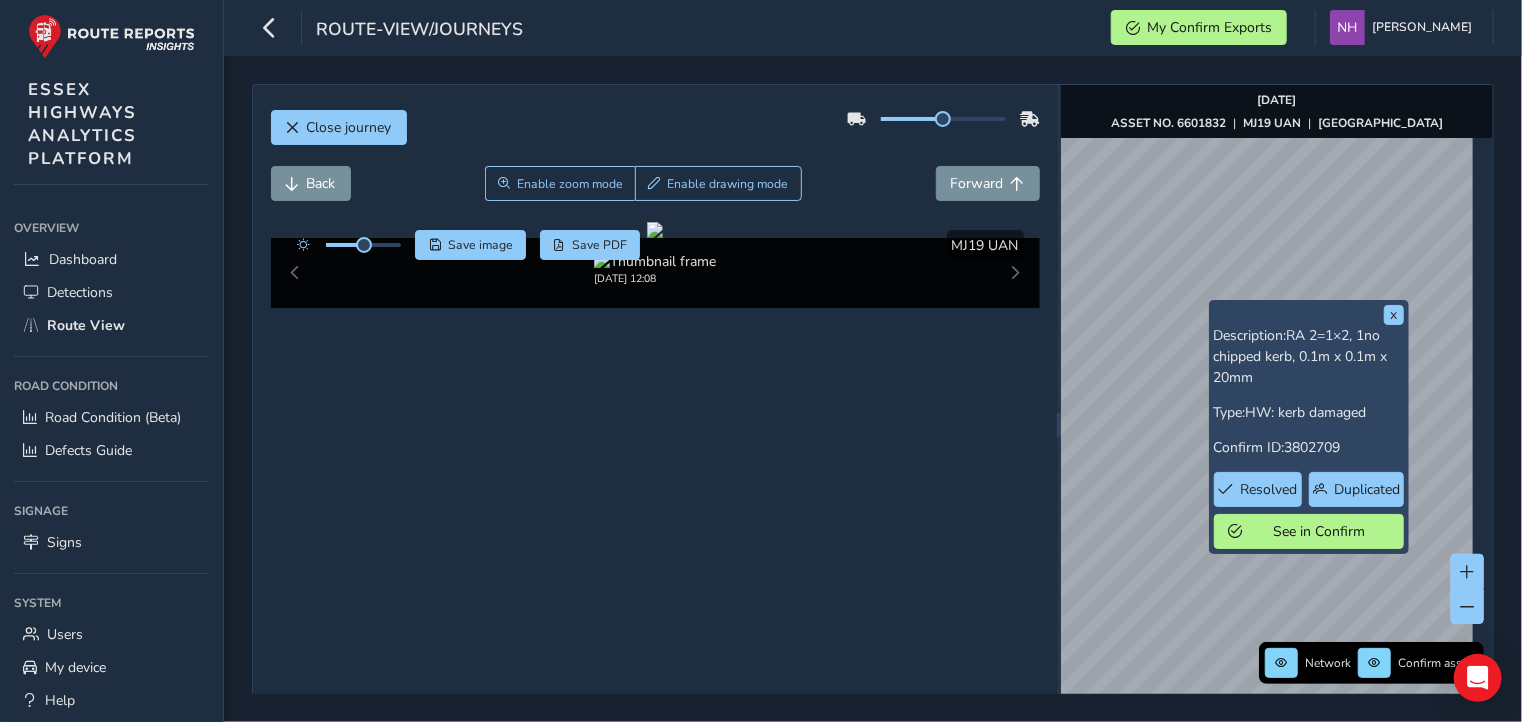 click on "x Description:  RA 2=1×2, 1no chipped kerb,  0.1m x 0.1m x 20mm Type:  HW: kerb damaged Confirm ID:  3802709 Resolved Duplicated See in Confirm   Network   Confirm assets     [DATE] ASSET NO. 6601832  | MJ19 UAN  | [GEOGRAPHIC_DATA]" at bounding box center [1277, 424] 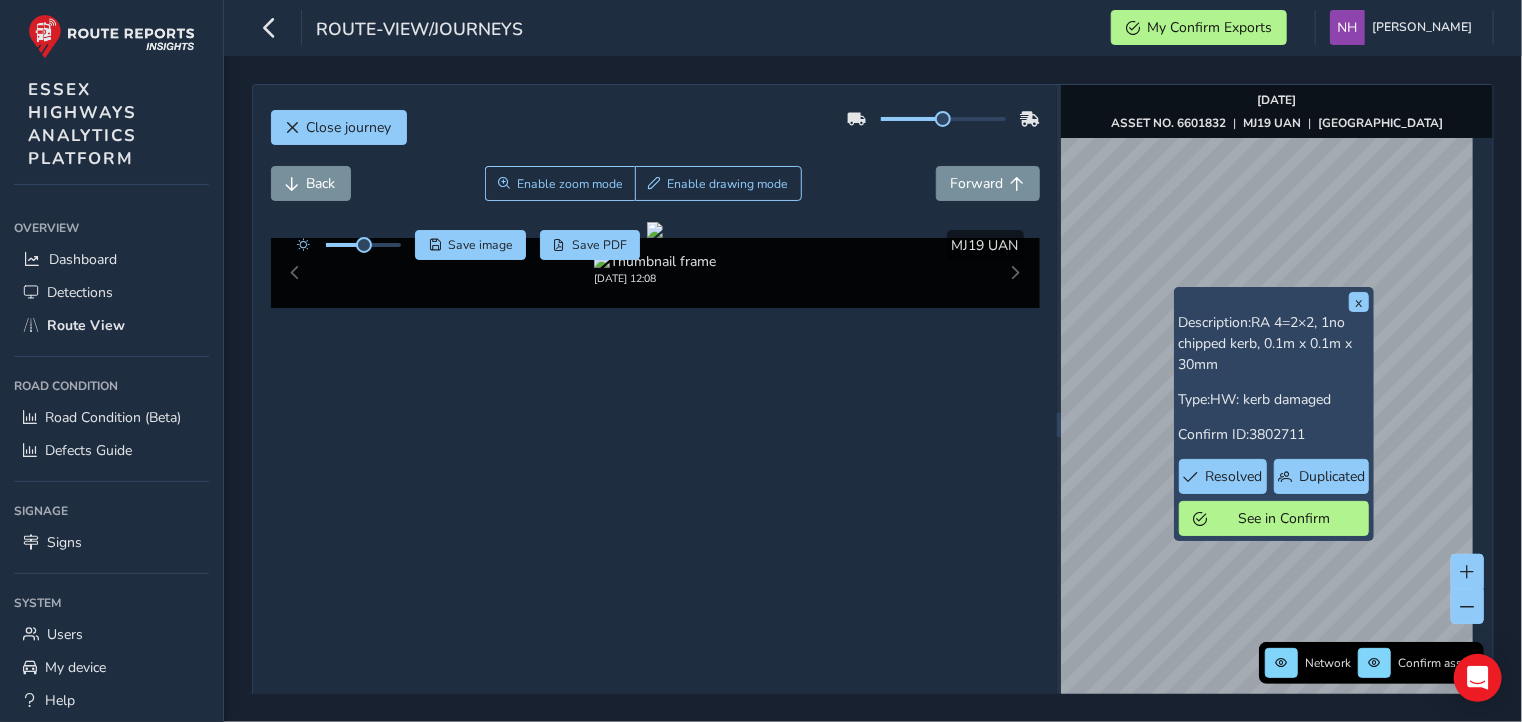 click on "x Description:  RA 4=2×2, 1no chipped kerb, 0.1m x 0.1m x 30mm Type:  HW: kerb damaged Confirm ID:  3802711 Resolved Duplicated See in Confirm   Network   Confirm assets     [DATE] ASSET NO. 6601832  | MJ19 UAN  | [GEOGRAPHIC_DATA]" at bounding box center [1277, 424] 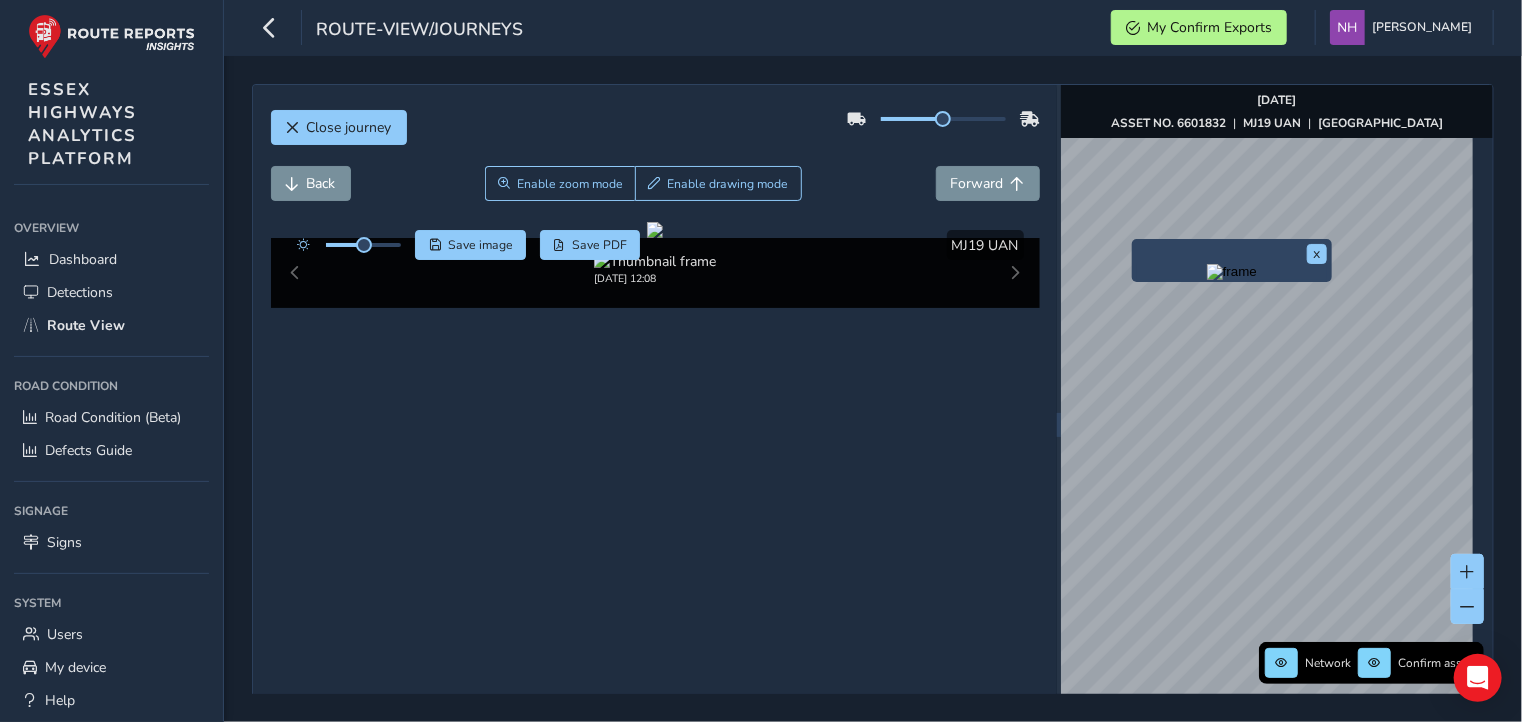 click at bounding box center (1232, 272) 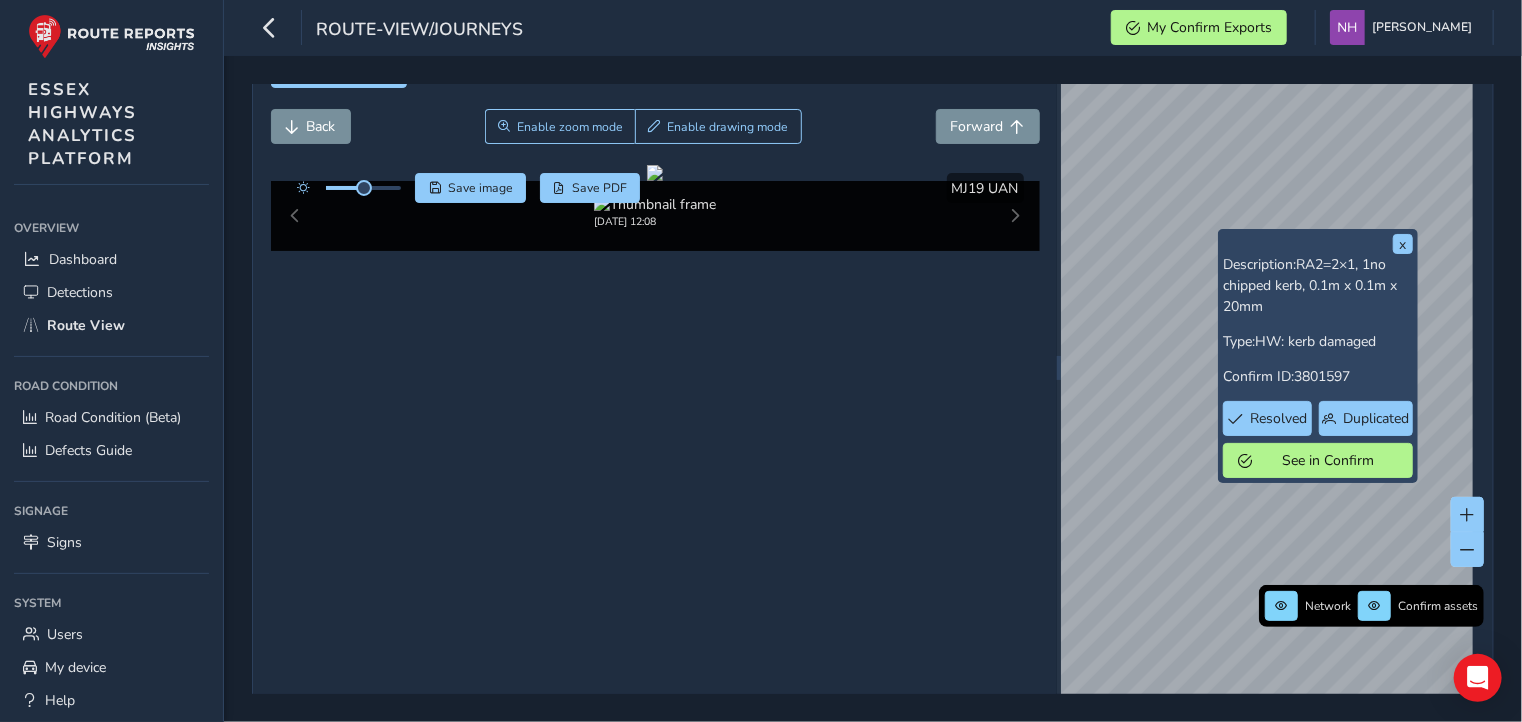 scroll, scrollTop: 78, scrollLeft: 0, axis: vertical 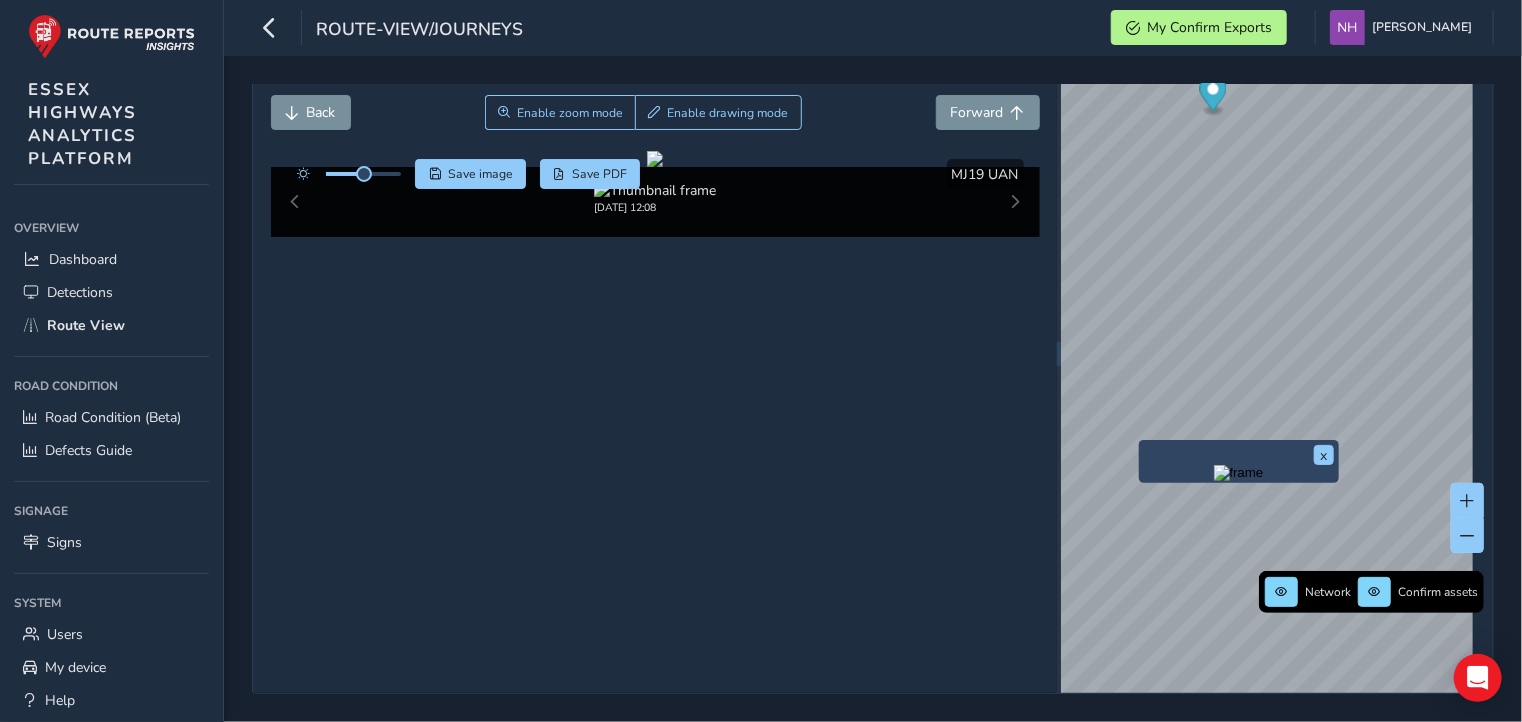 click at bounding box center (1239, 473) 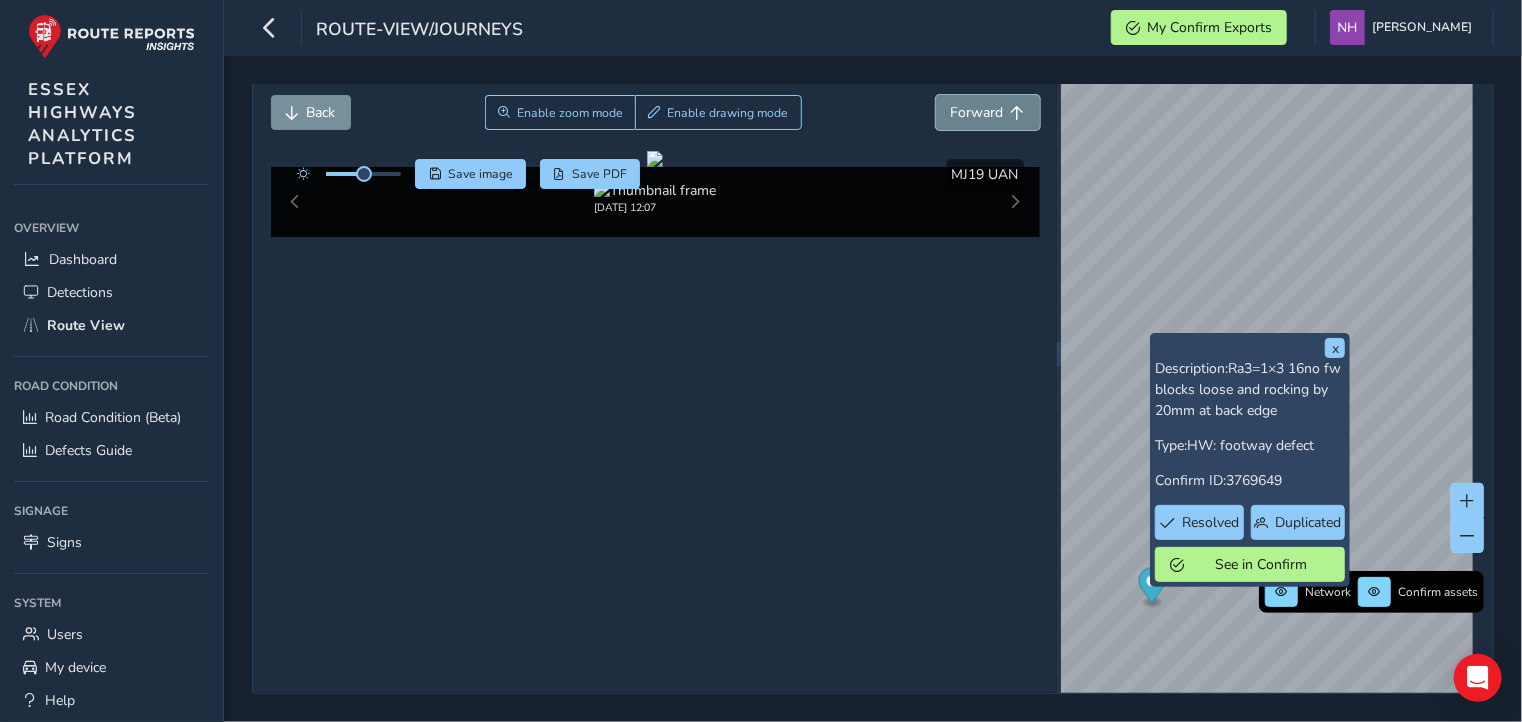 click on "Forward" at bounding box center [977, 112] 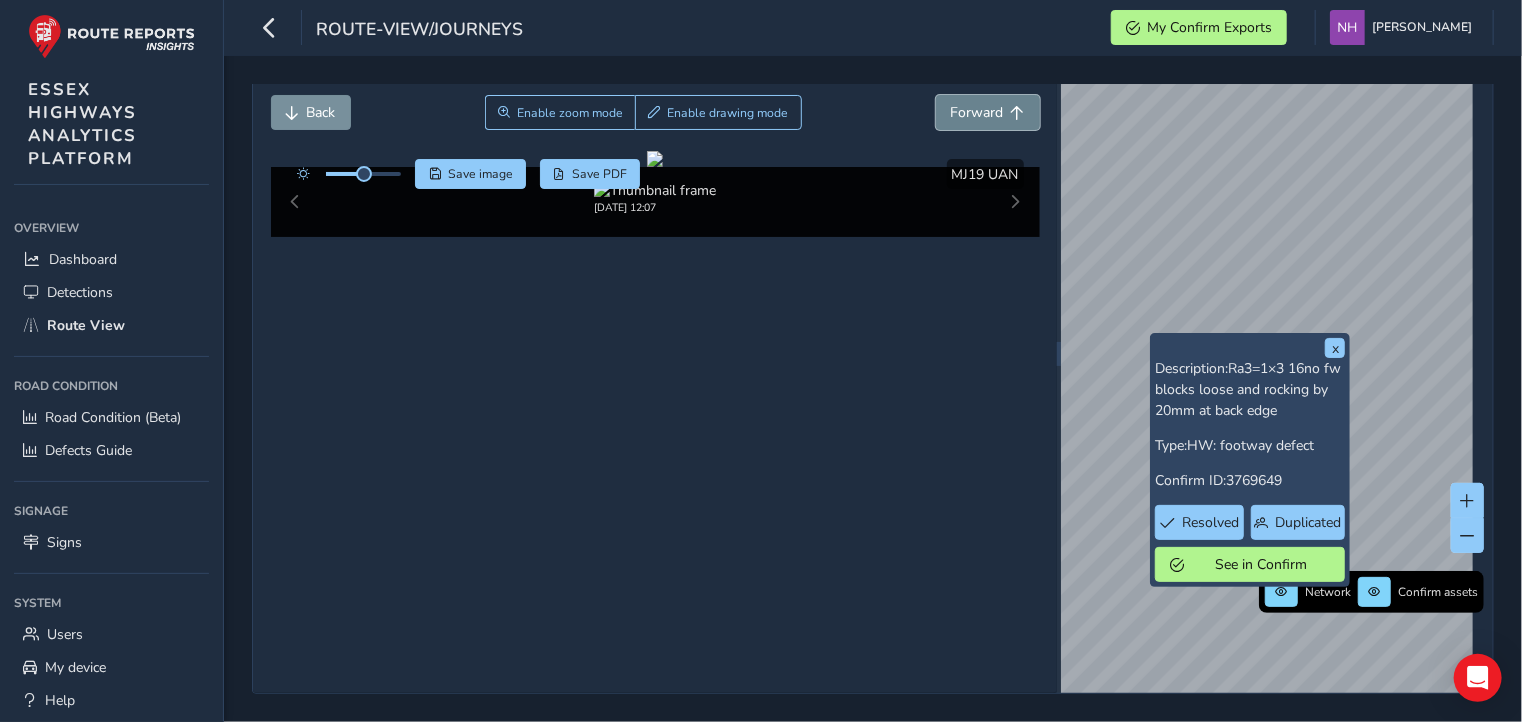 click on "Forward" at bounding box center [977, 112] 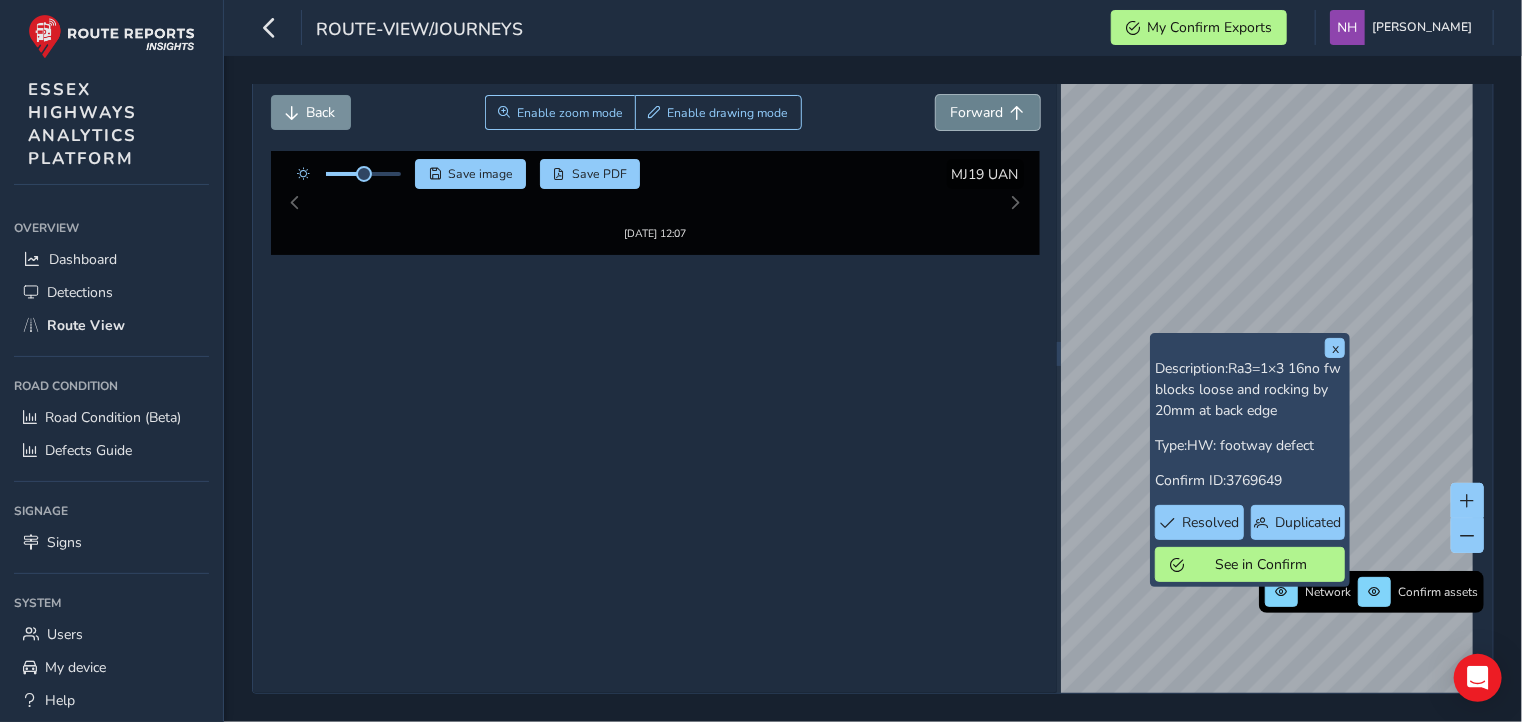 click on "Forward" at bounding box center (977, 112) 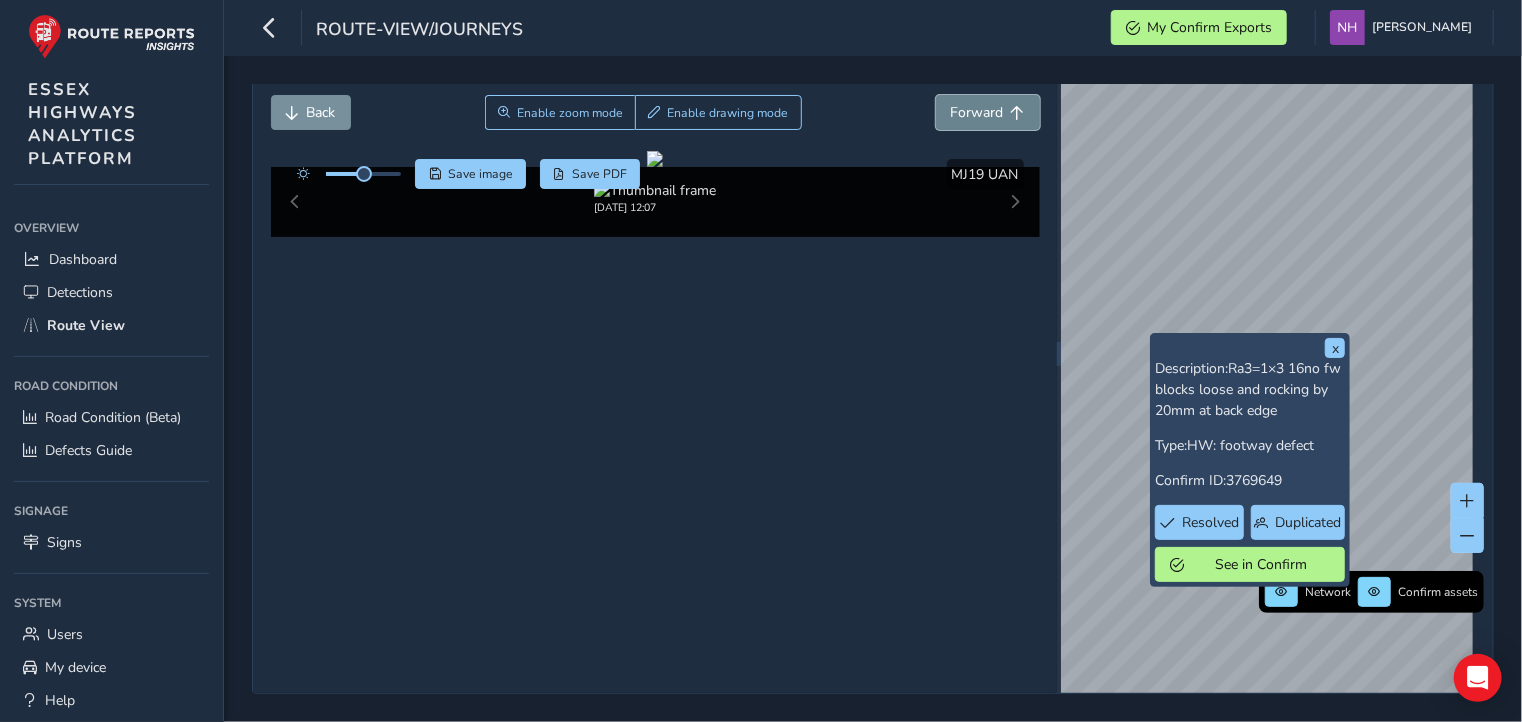 click on "Forward" at bounding box center [977, 112] 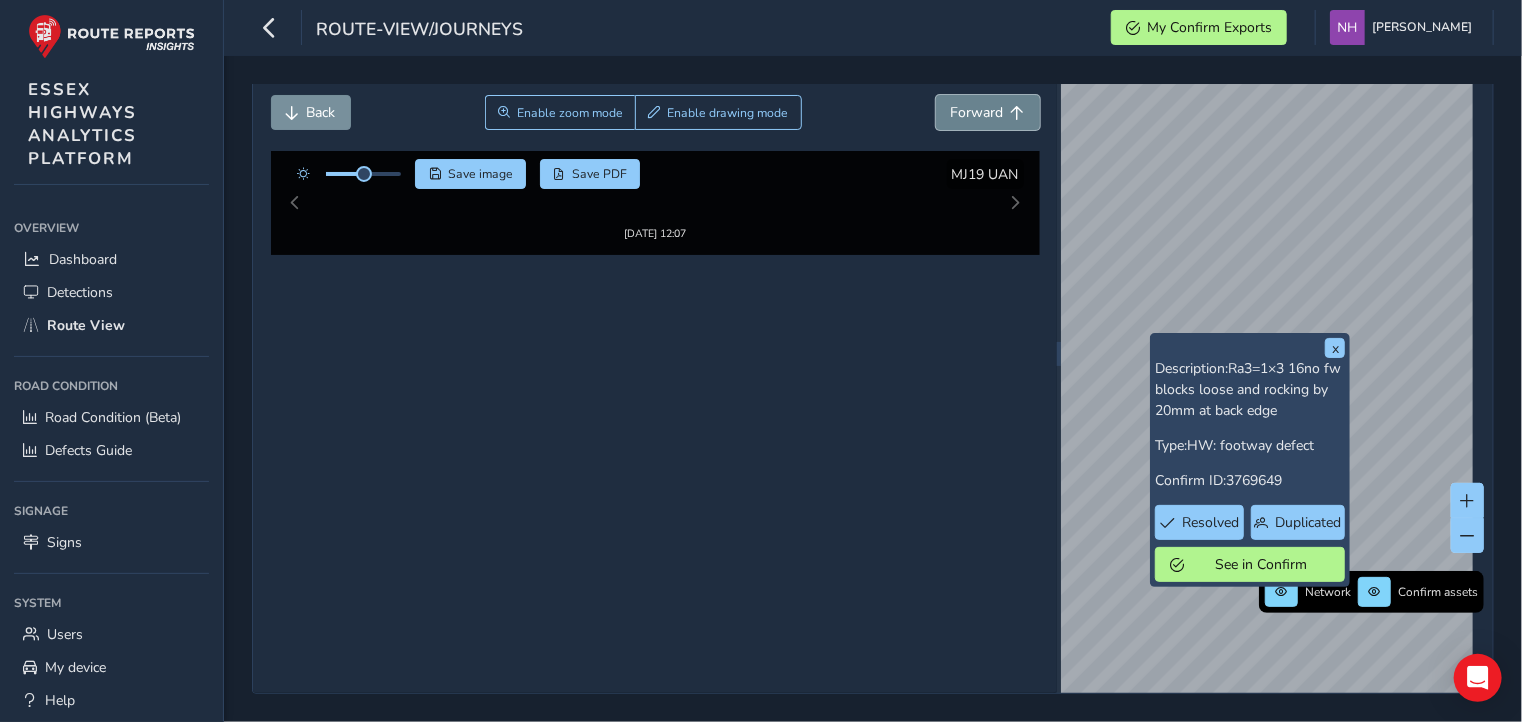 click on "Forward" at bounding box center [977, 112] 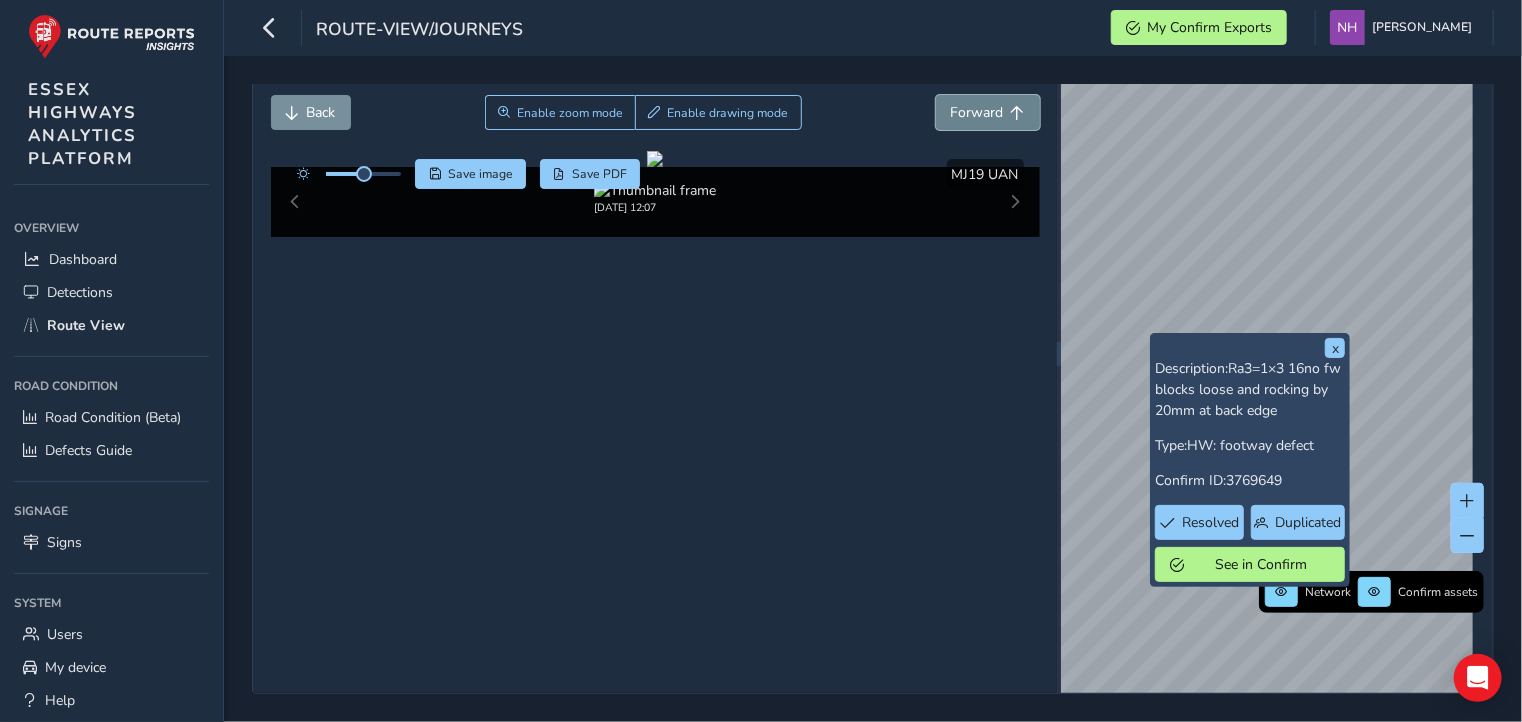 click on "Forward" at bounding box center (977, 112) 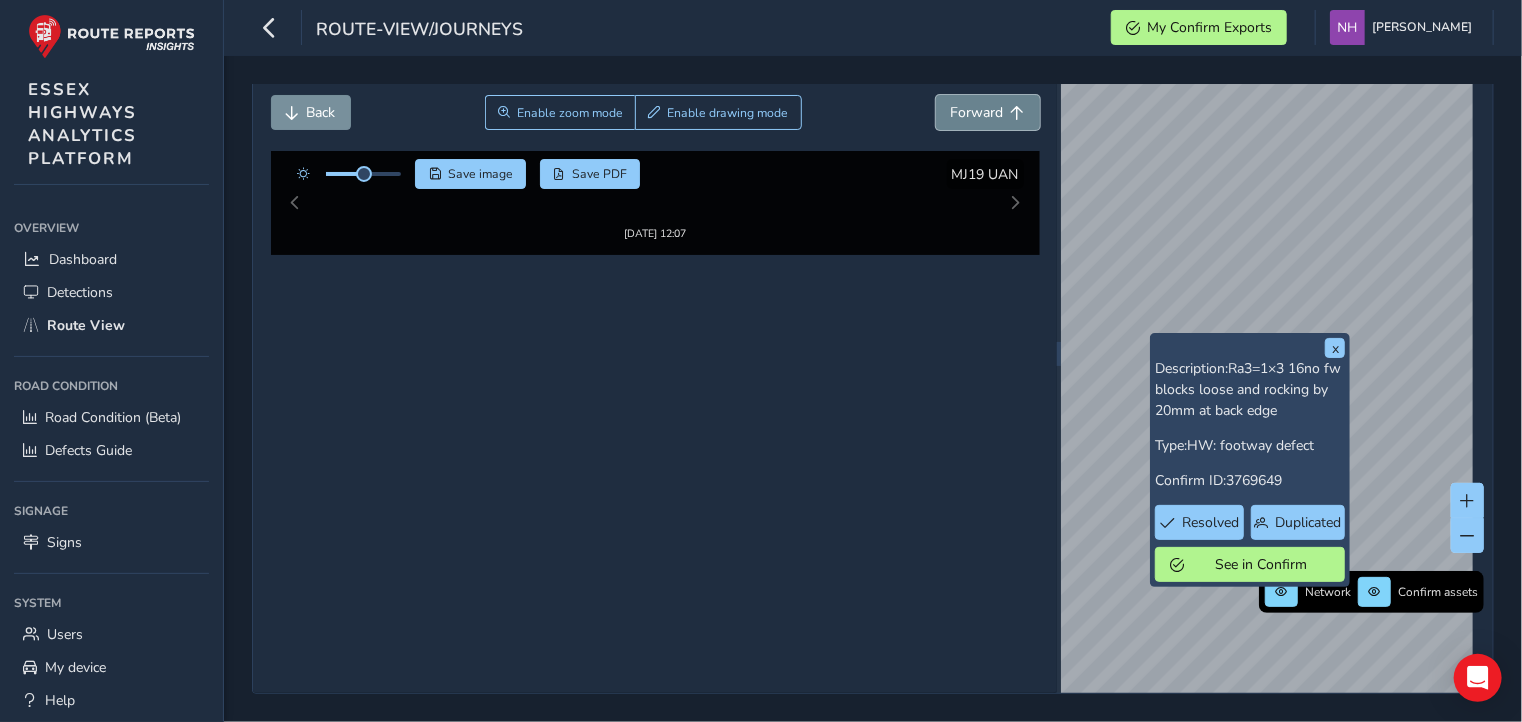 click on "Forward" at bounding box center (977, 112) 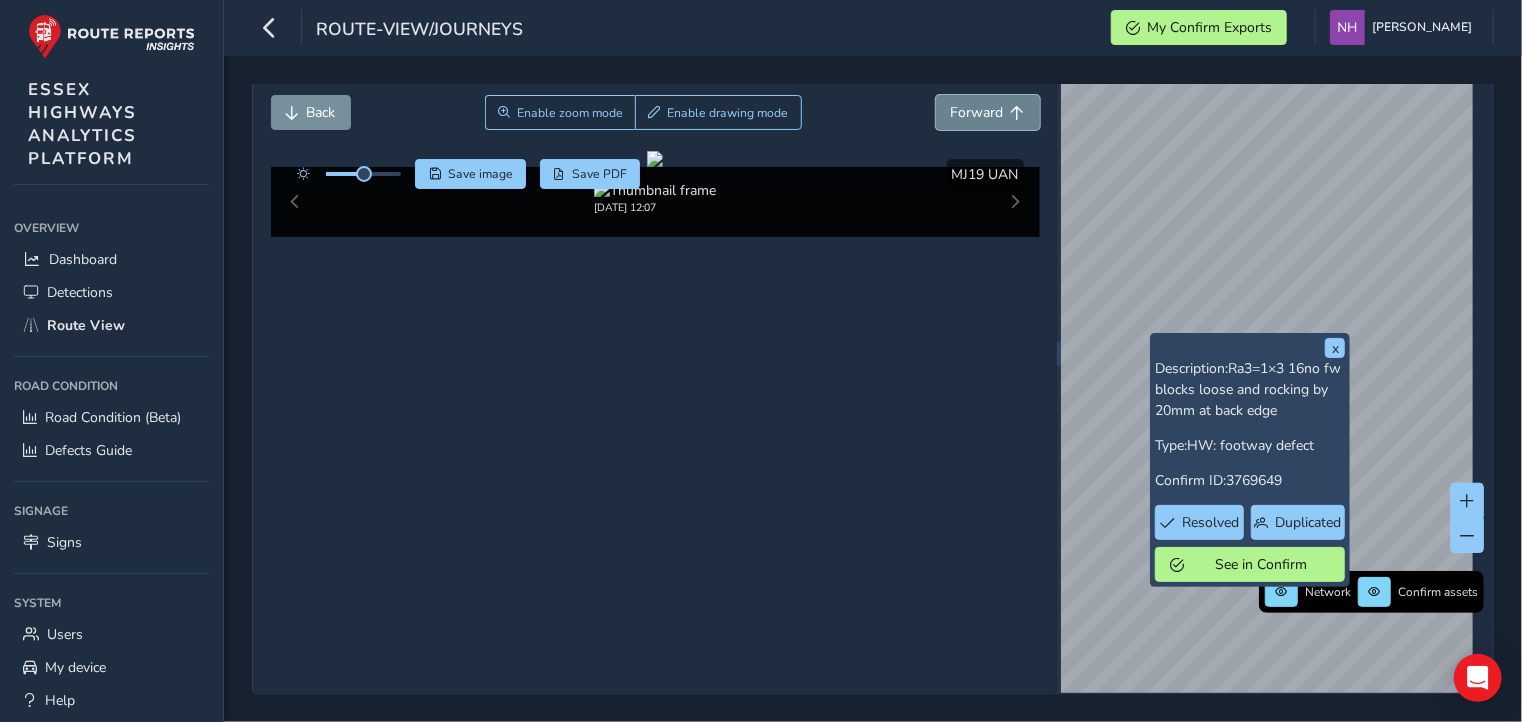 click on "Forward" at bounding box center (977, 112) 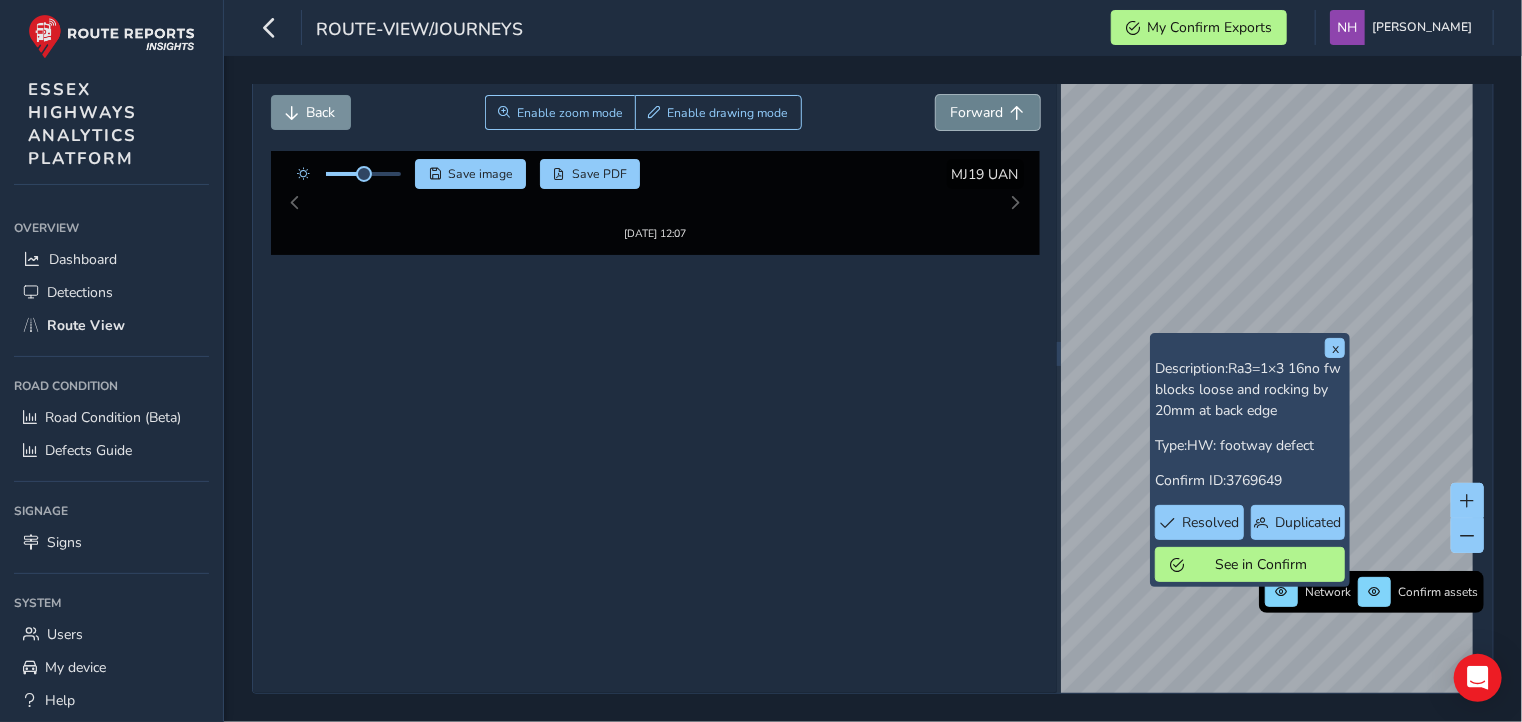 click on "Forward" at bounding box center (977, 112) 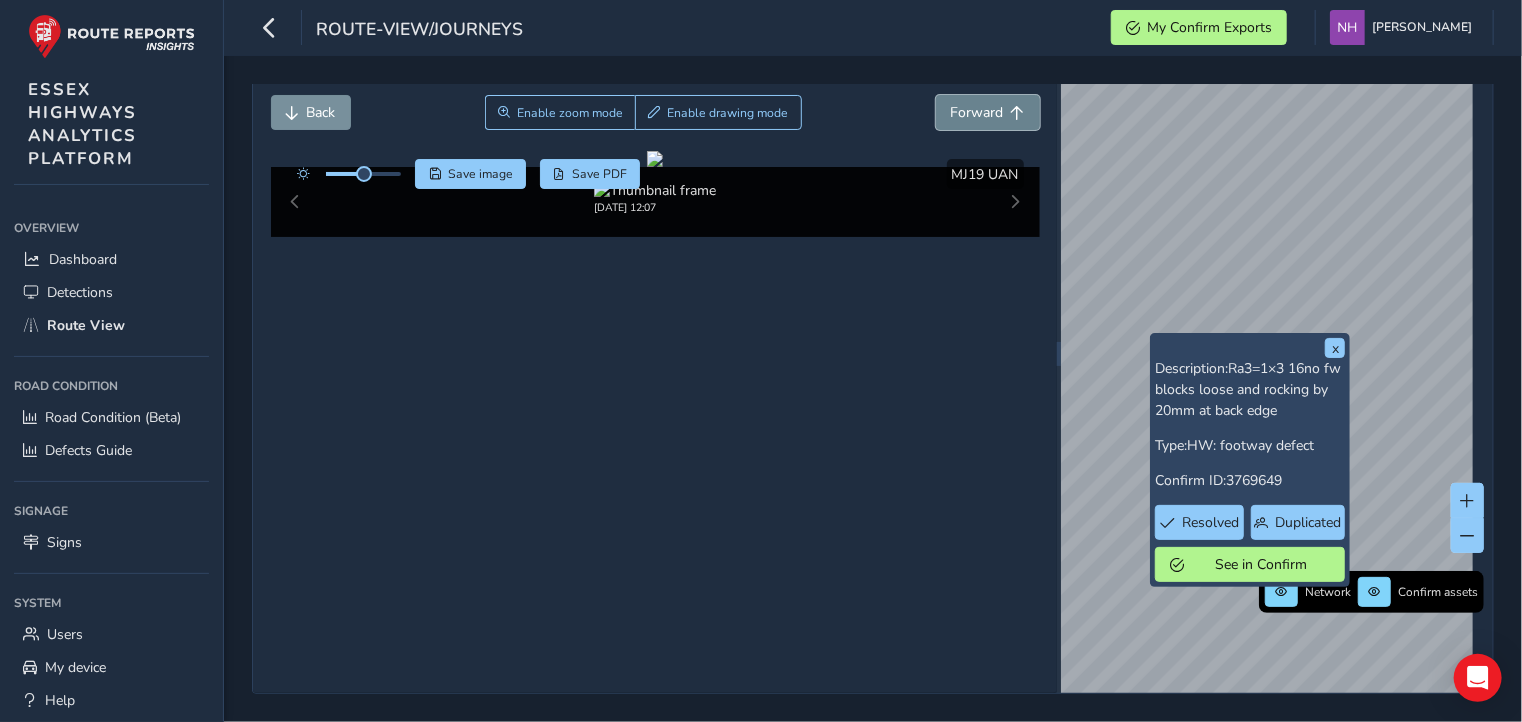 click on "Forward" at bounding box center (977, 112) 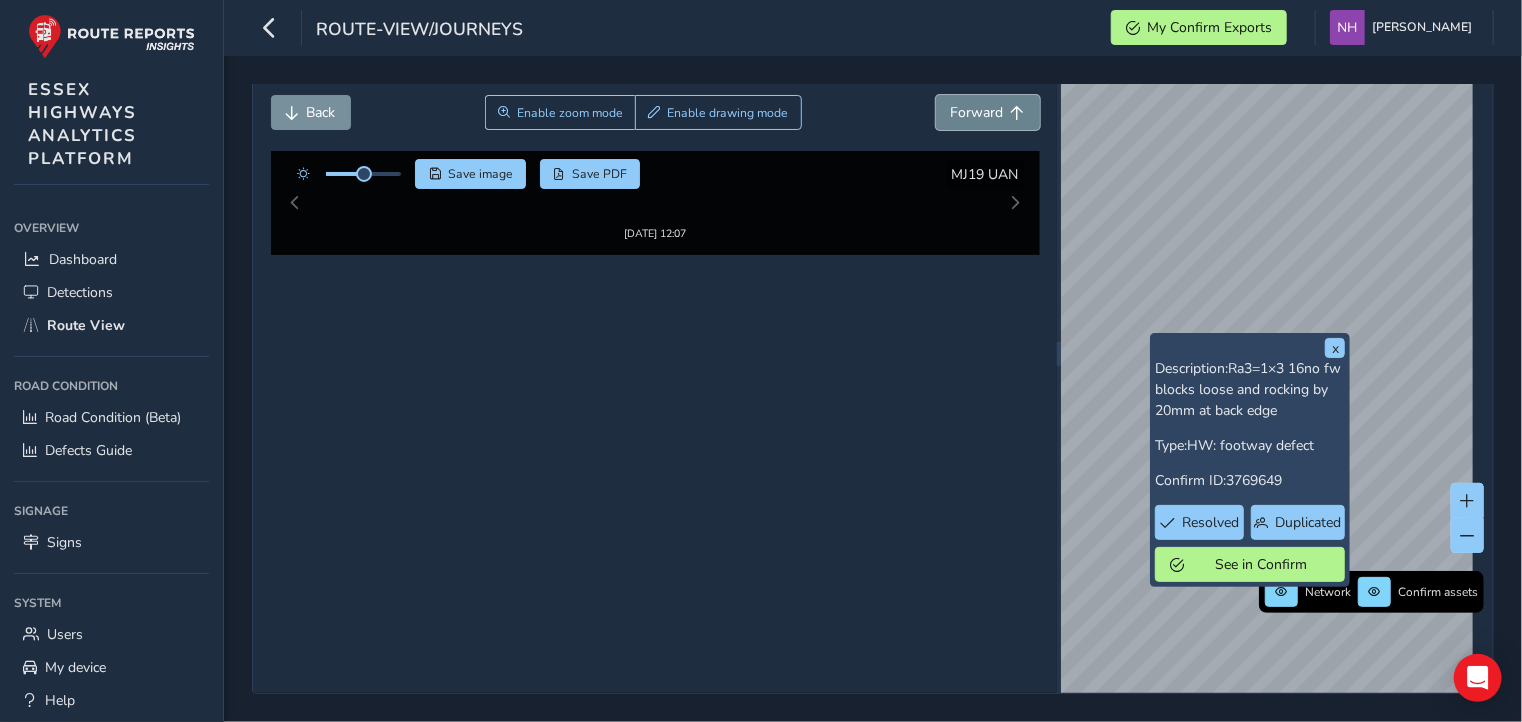 click on "Forward" at bounding box center (977, 112) 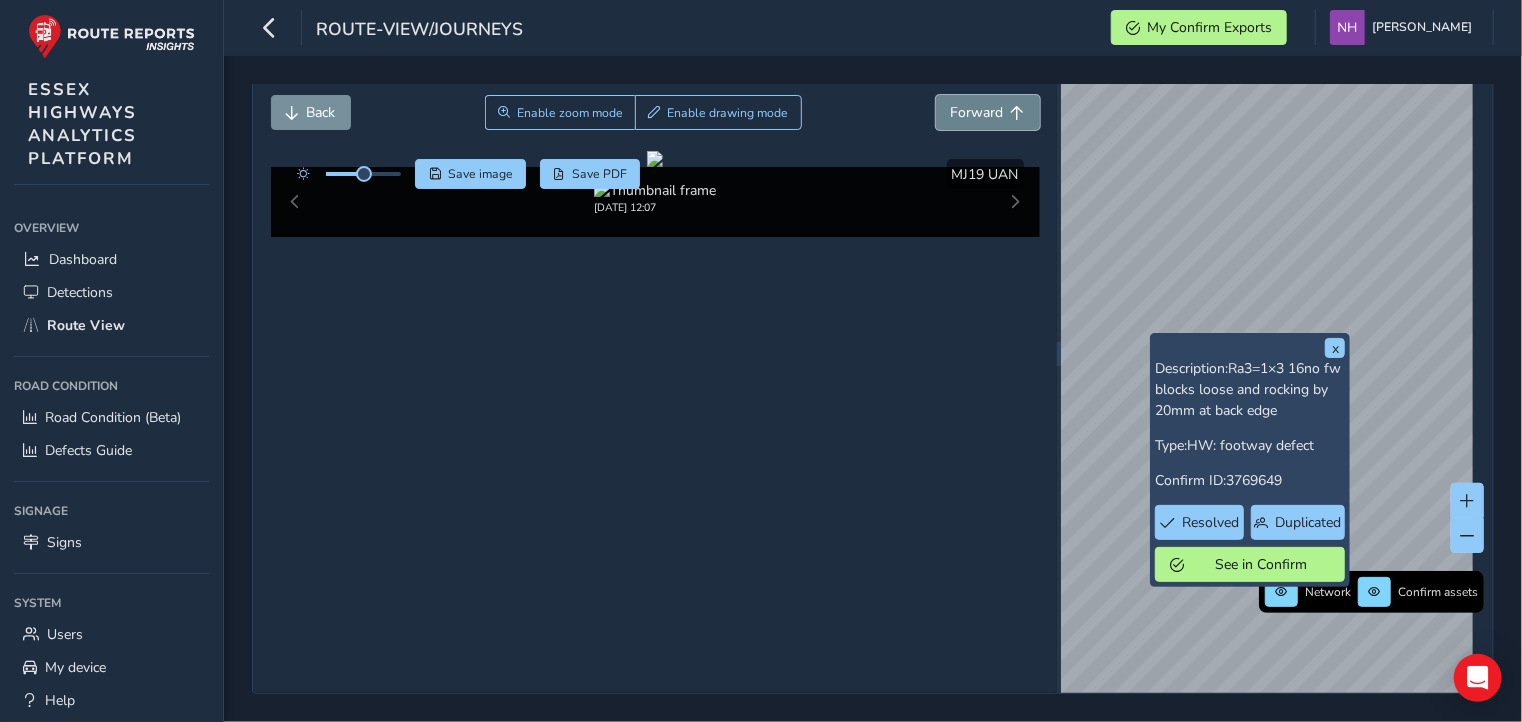 click on "Forward" at bounding box center [977, 112] 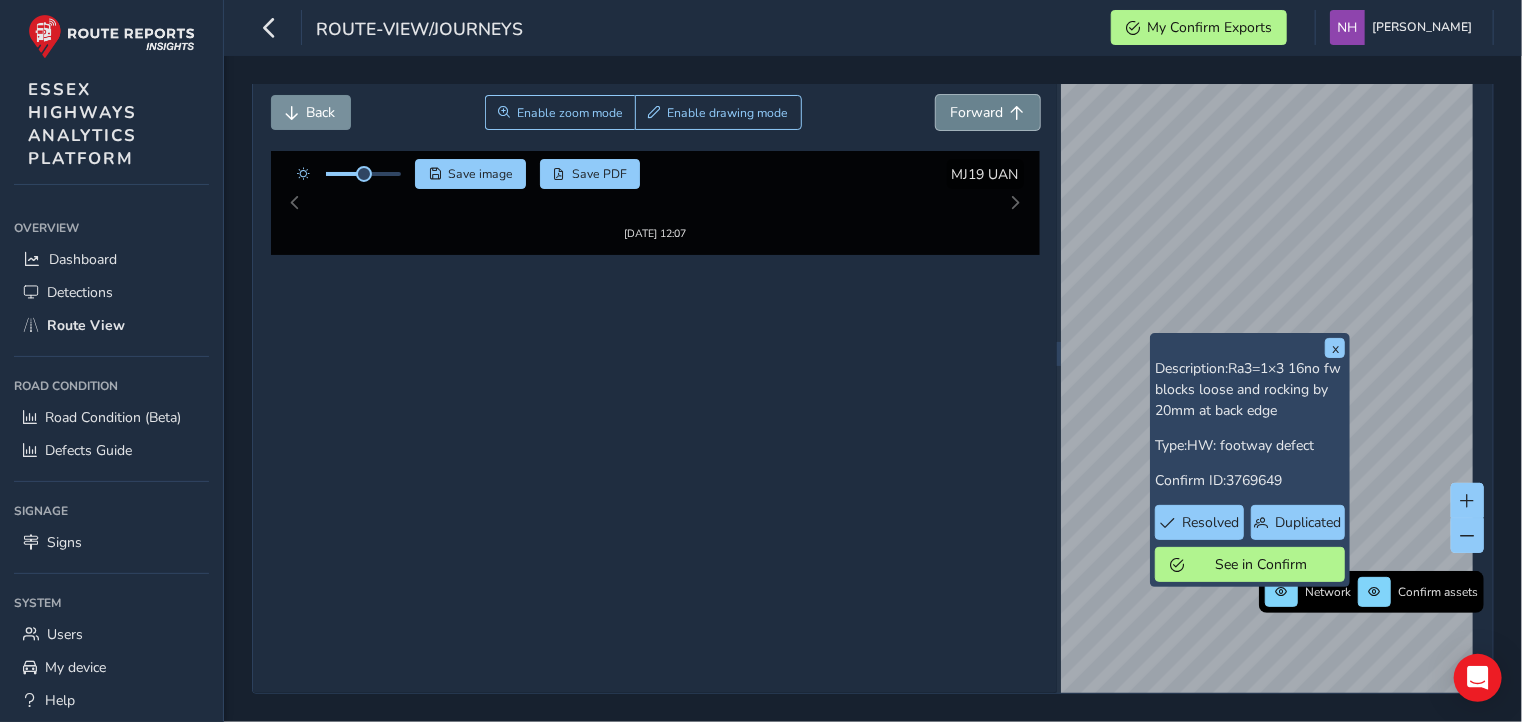 click on "Forward" at bounding box center (977, 112) 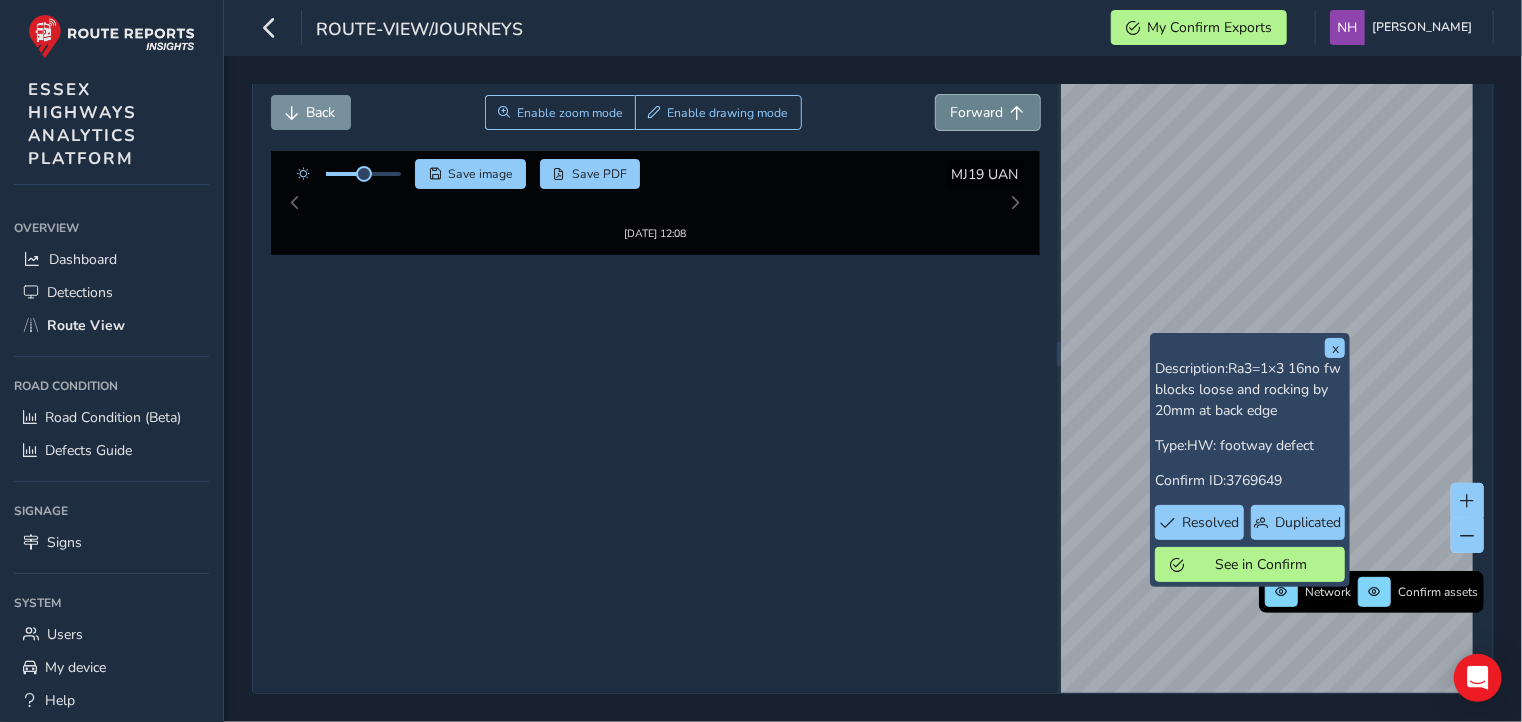 click on "Forward" at bounding box center [977, 112] 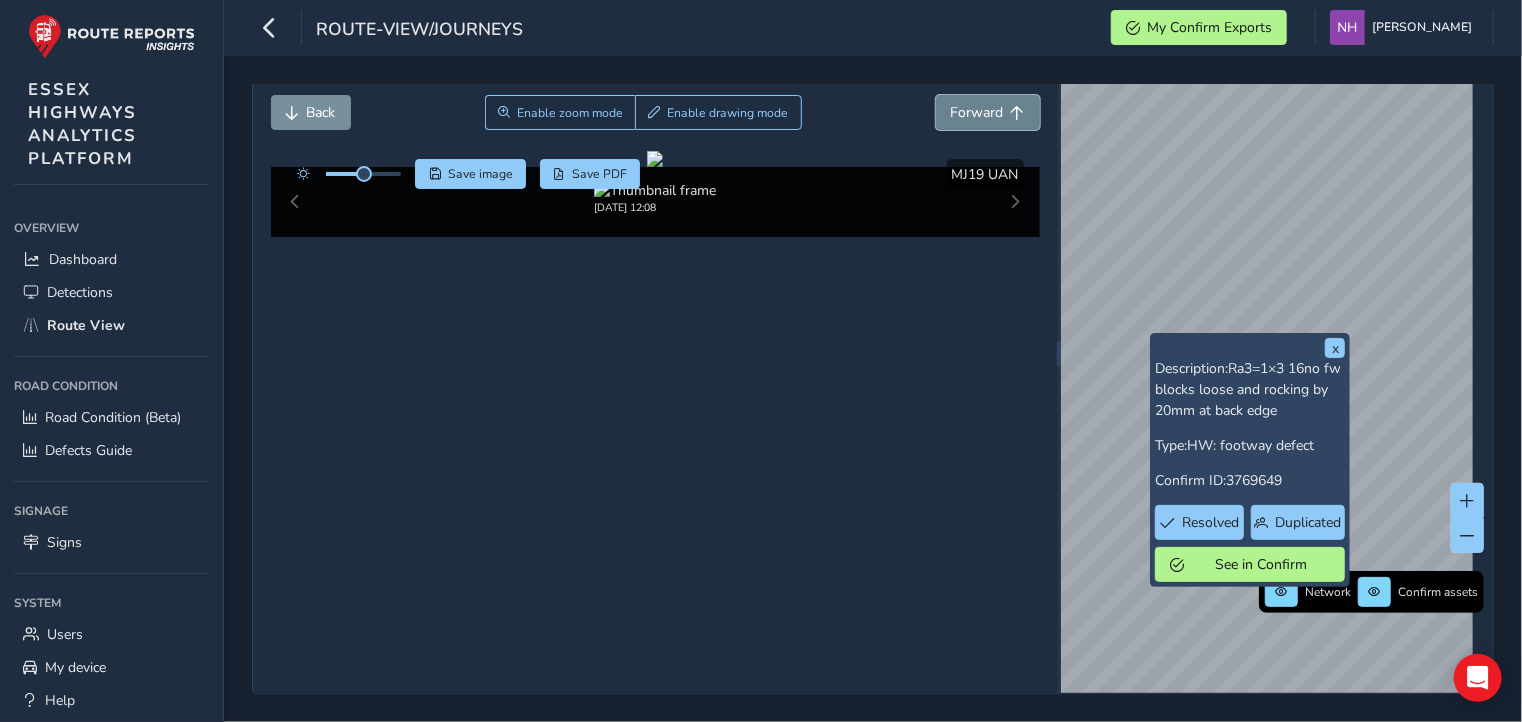 click on "Forward" at bounding box center [977, 112] 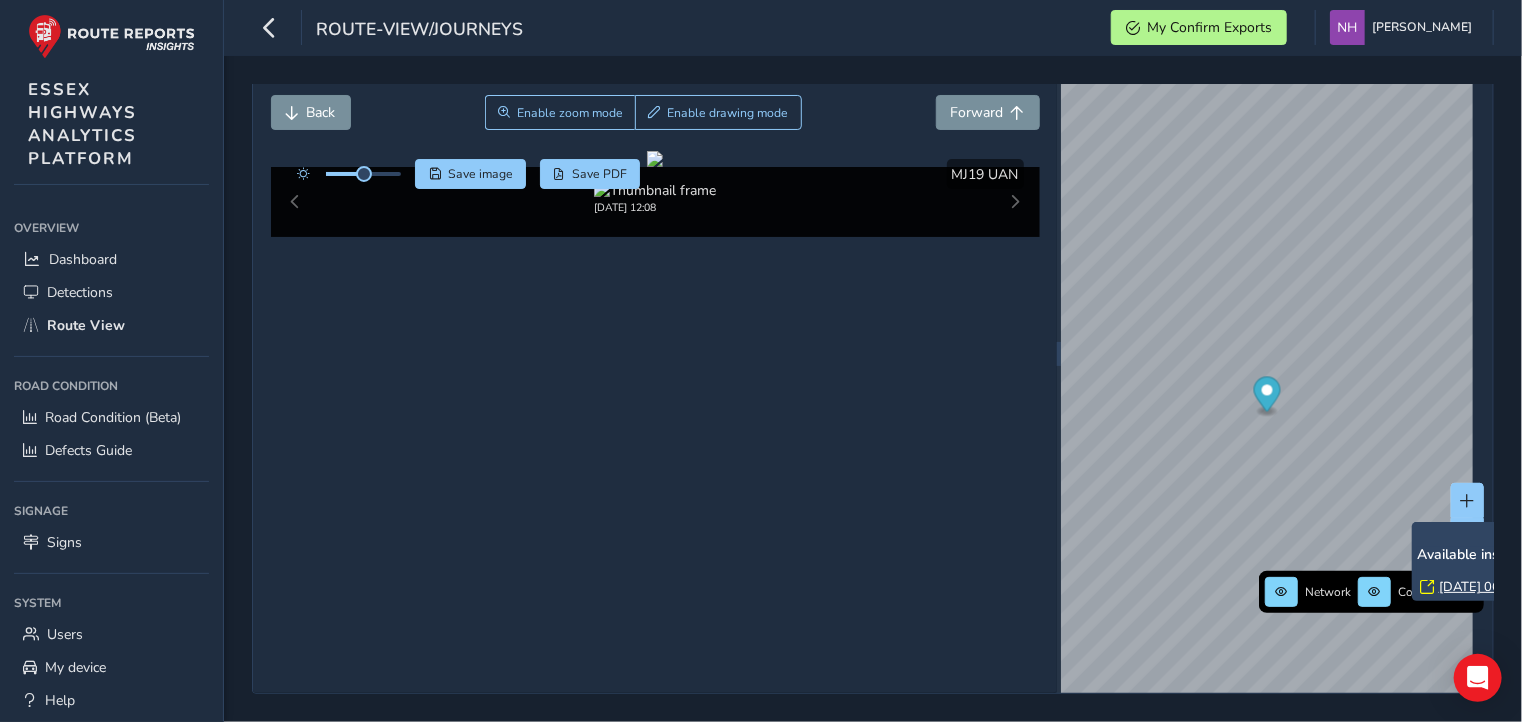 click on "[DATE] 06:51" at bounding box center [1479, 587] 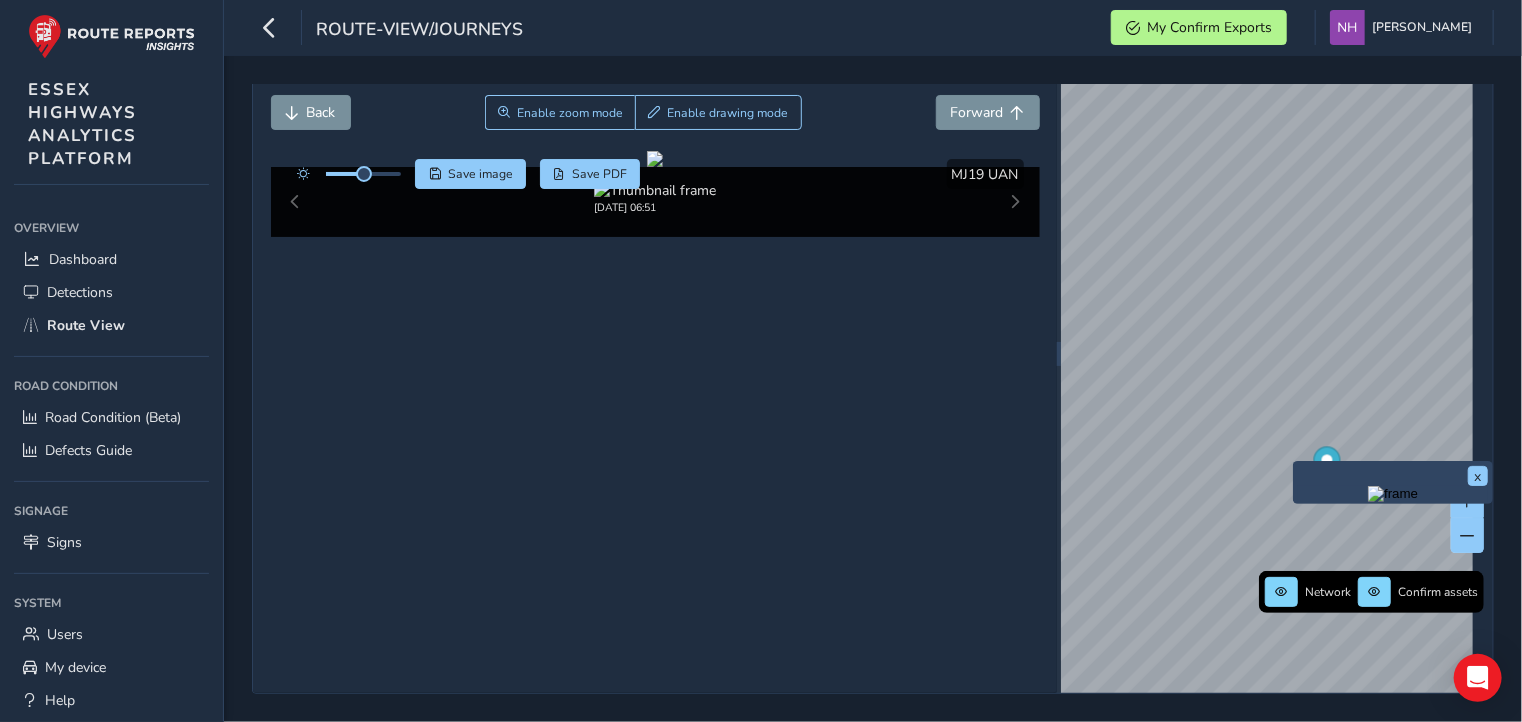 click at bounding box center [1393, 494] 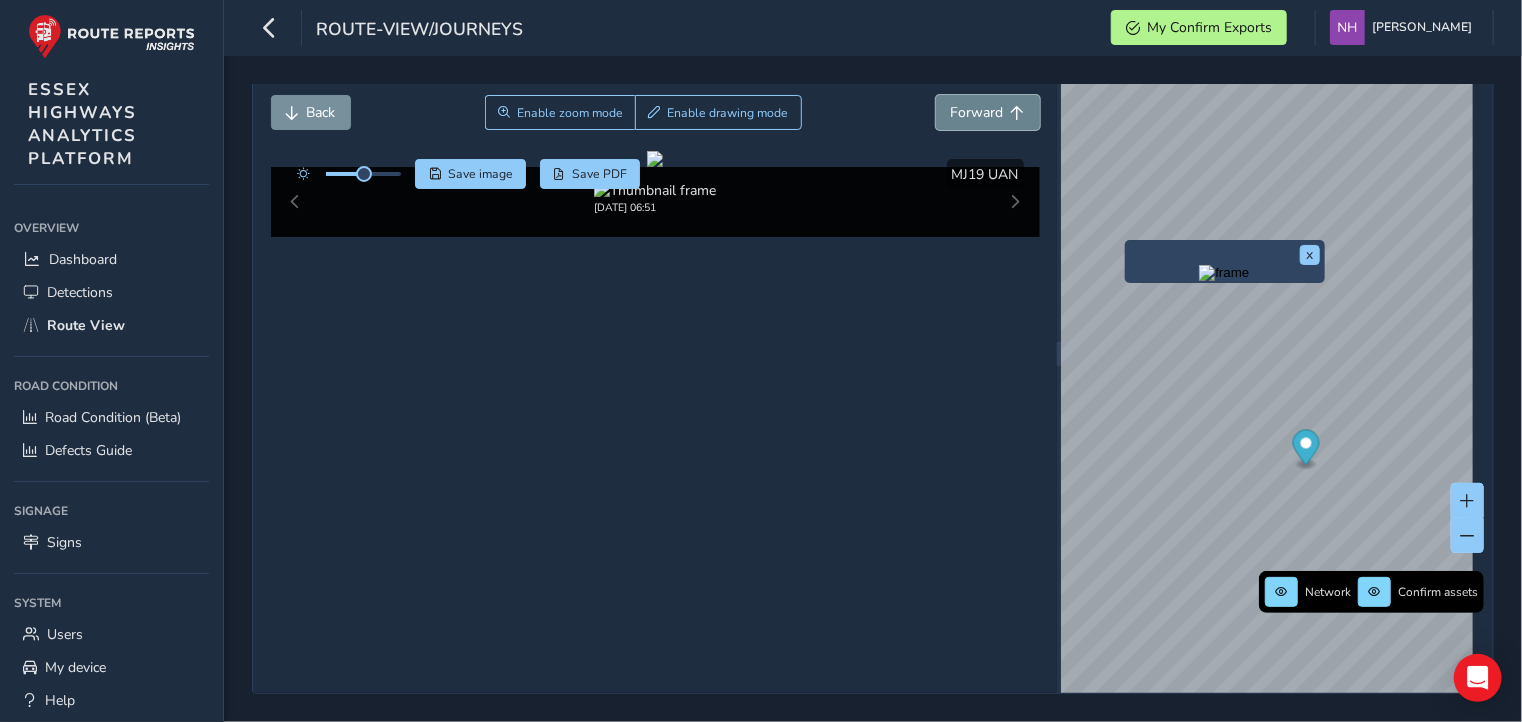 click on "Forward" at bounding box center (977, 112) 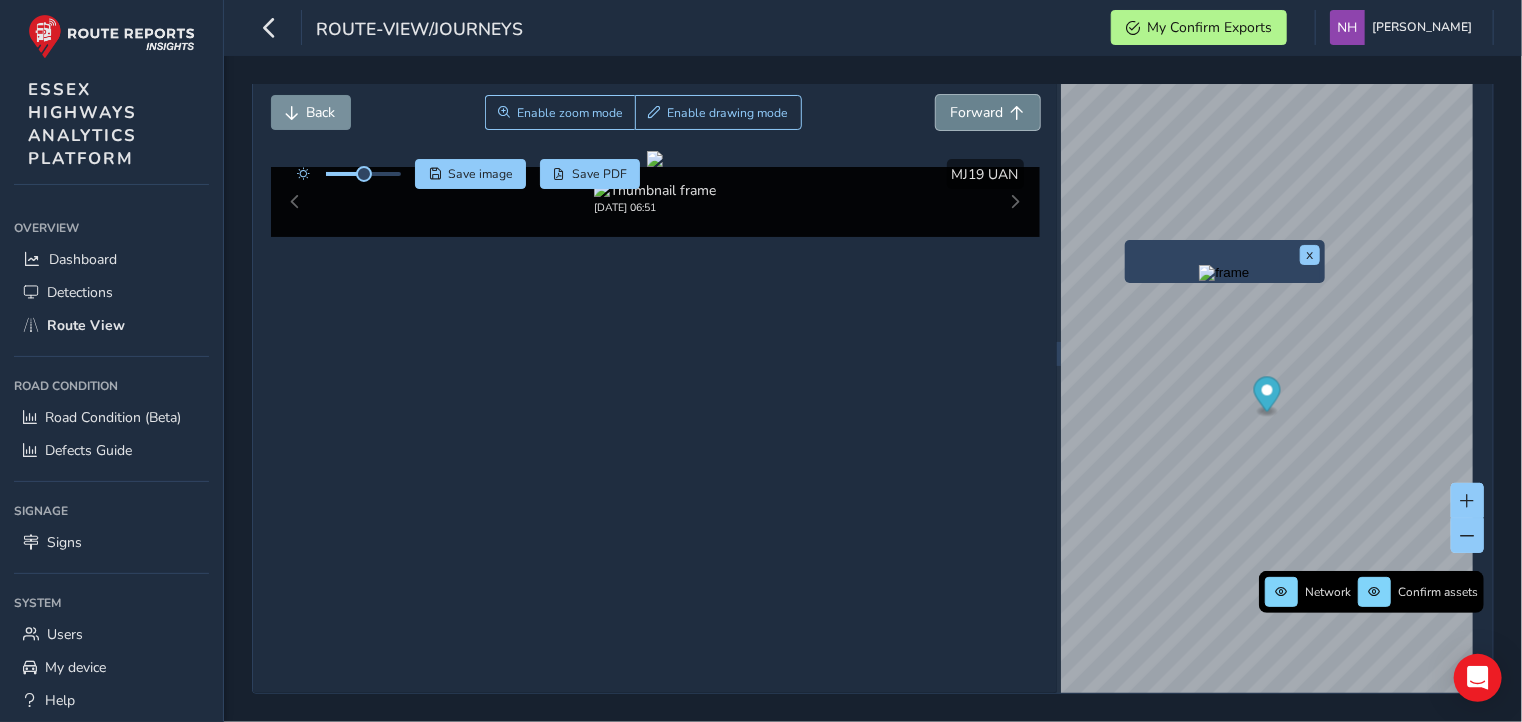 click on "Forward" at bounding box center (977, 112) 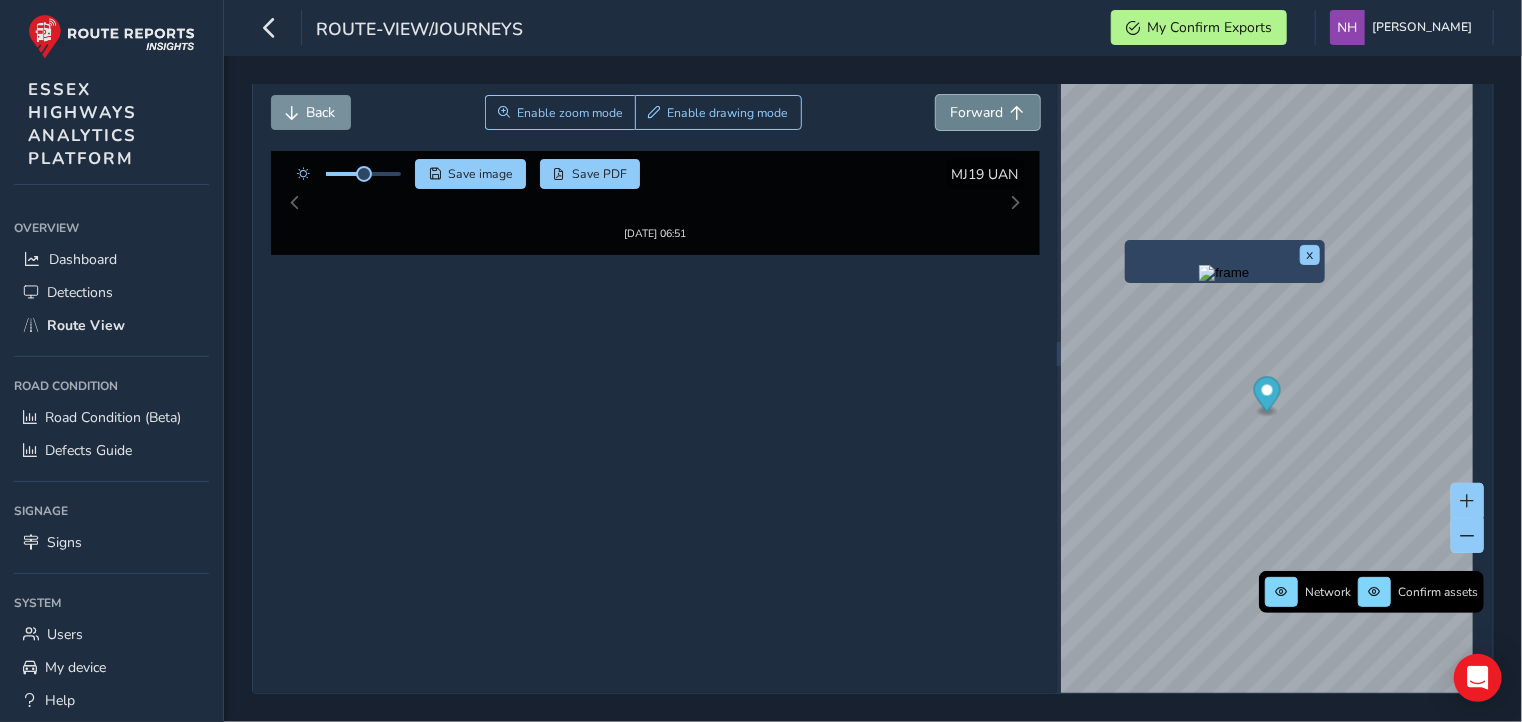 click on "Forward" at bounding box center [977, 112] 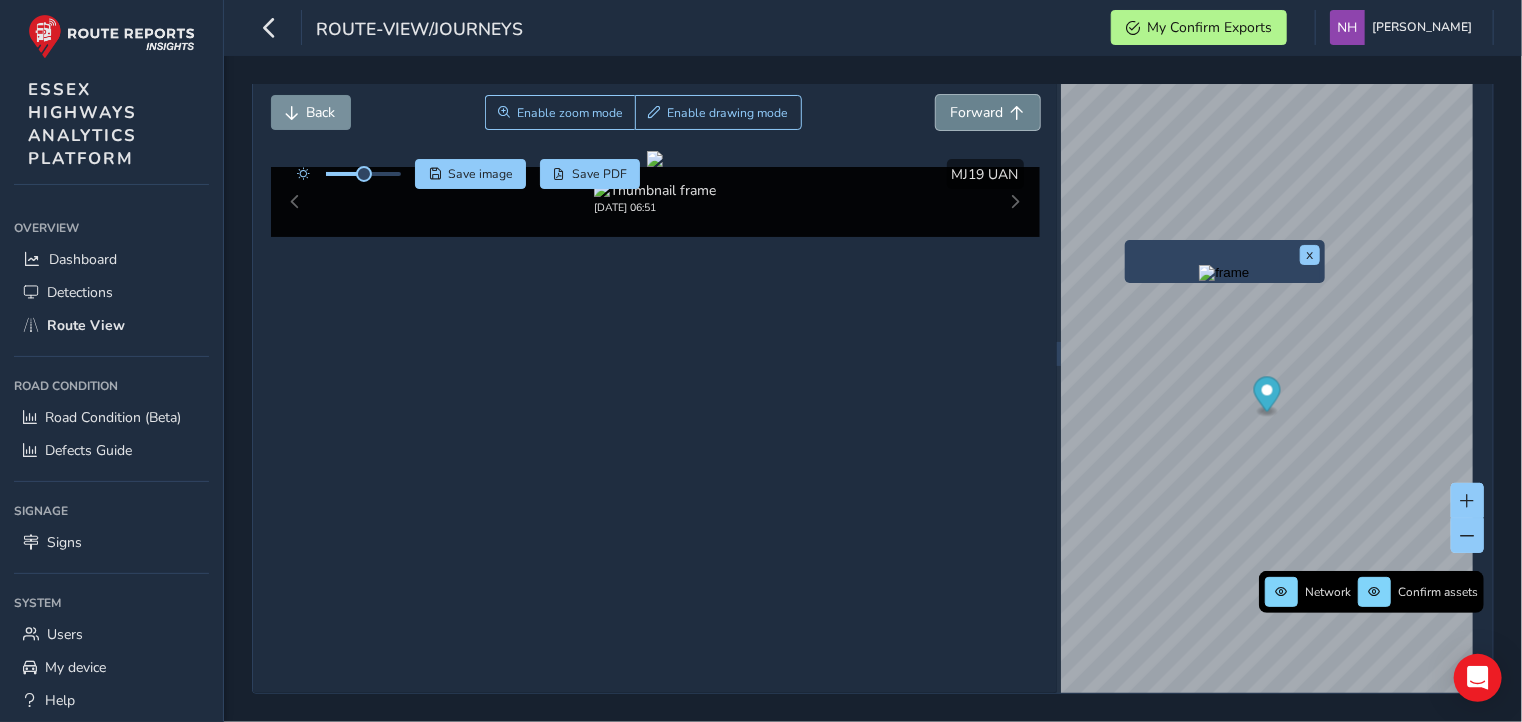 click on "Forward" at bounding box center (977, 112) 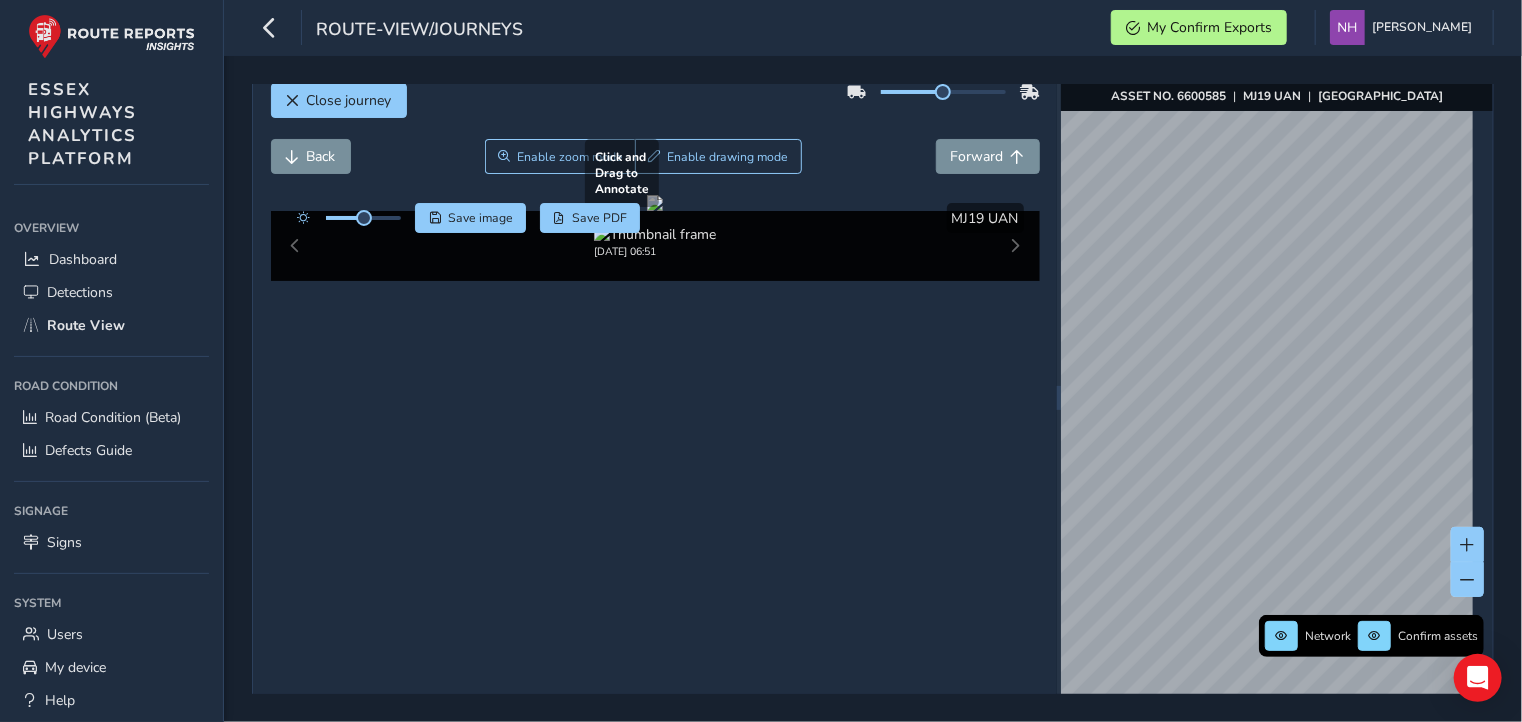 scroll, scrollTop: 0, scrollLeft: 0, axis: both 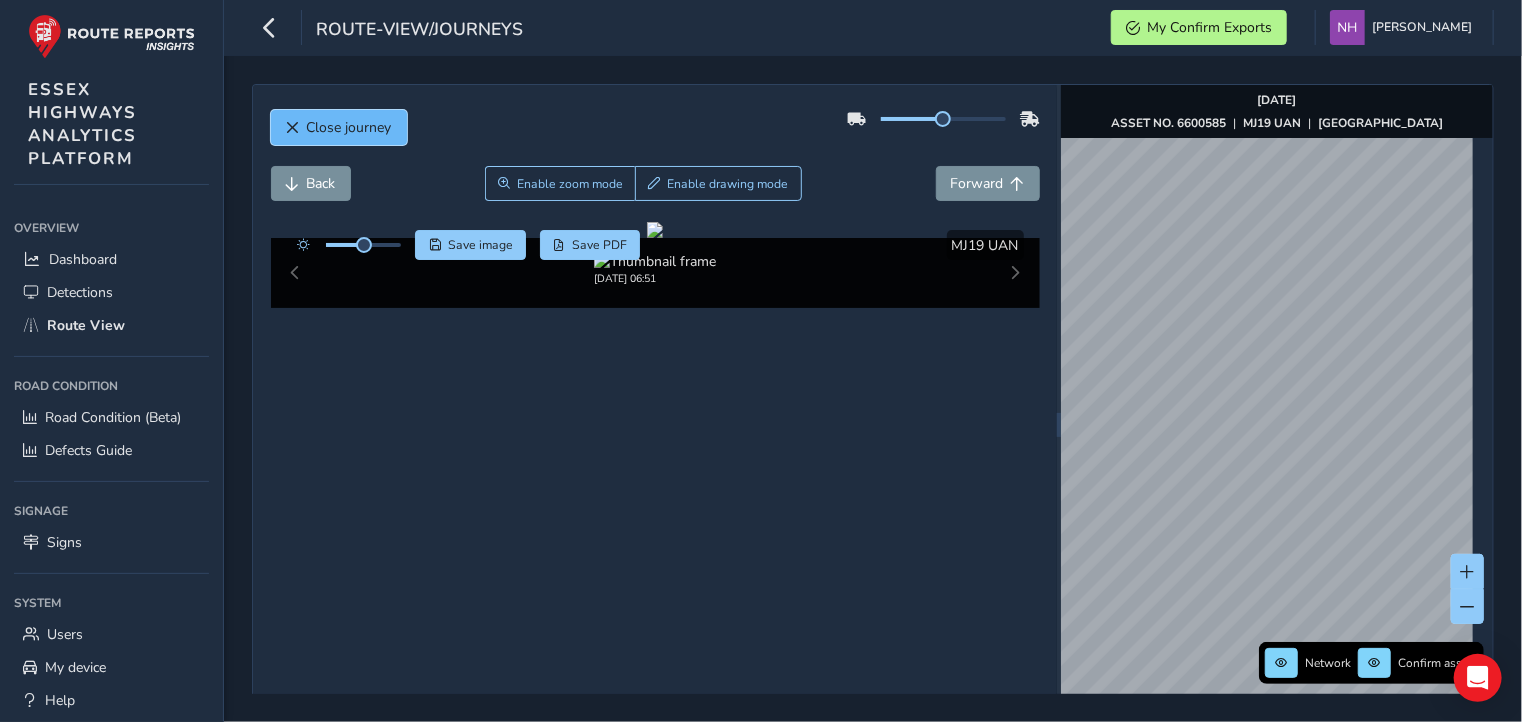 click on "Close journey" at bounding box center [349, 127] 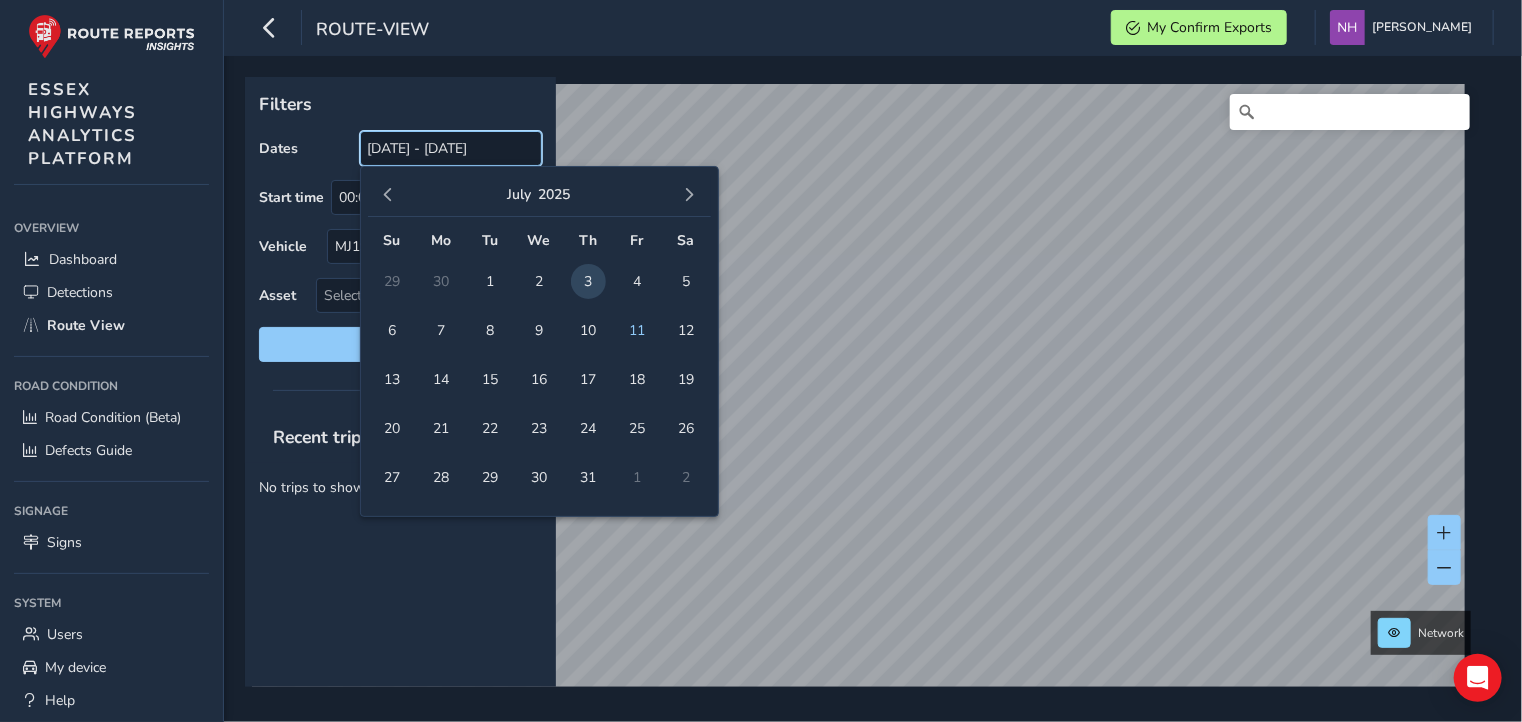 click on "[DATE] - [DATE]" at bounding box center [451, 148] 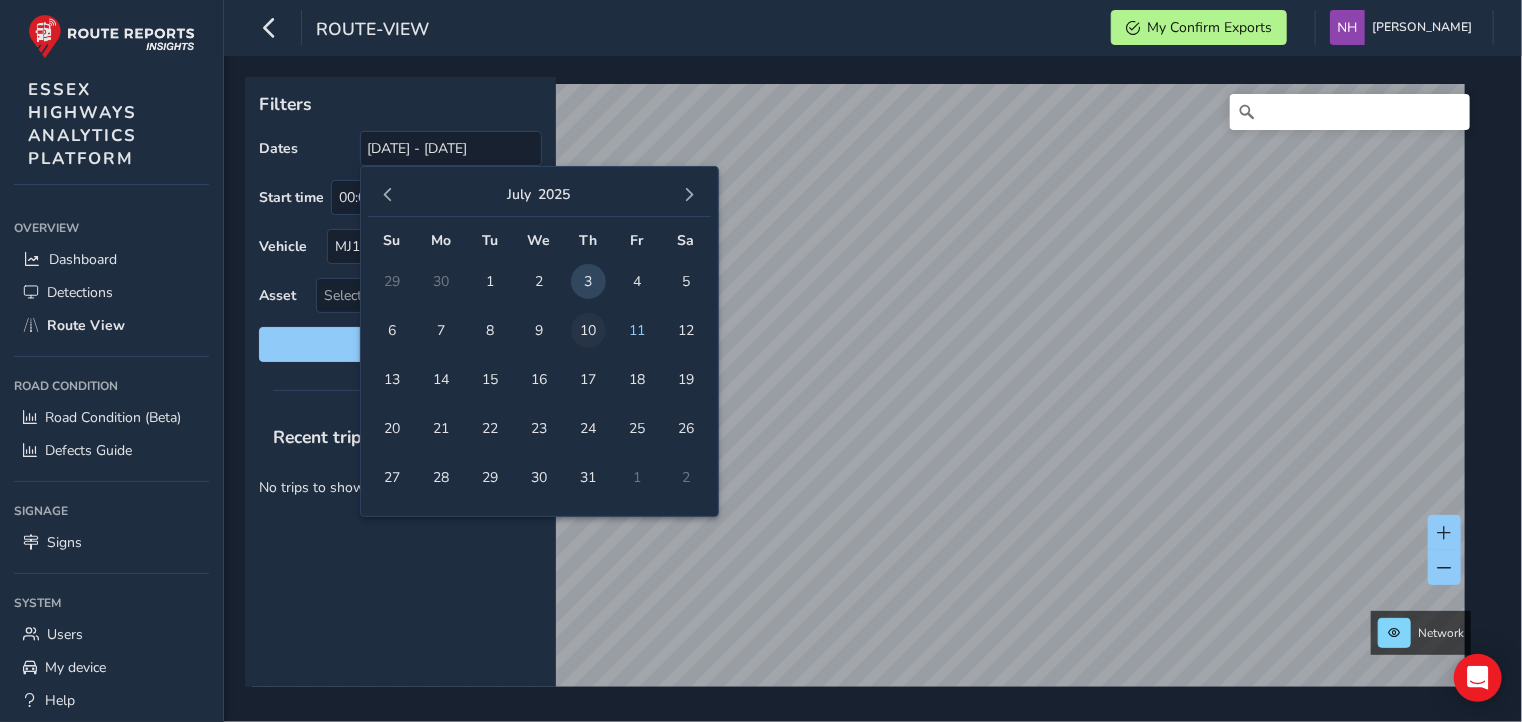click on "10" at bounding box center [588, 330] 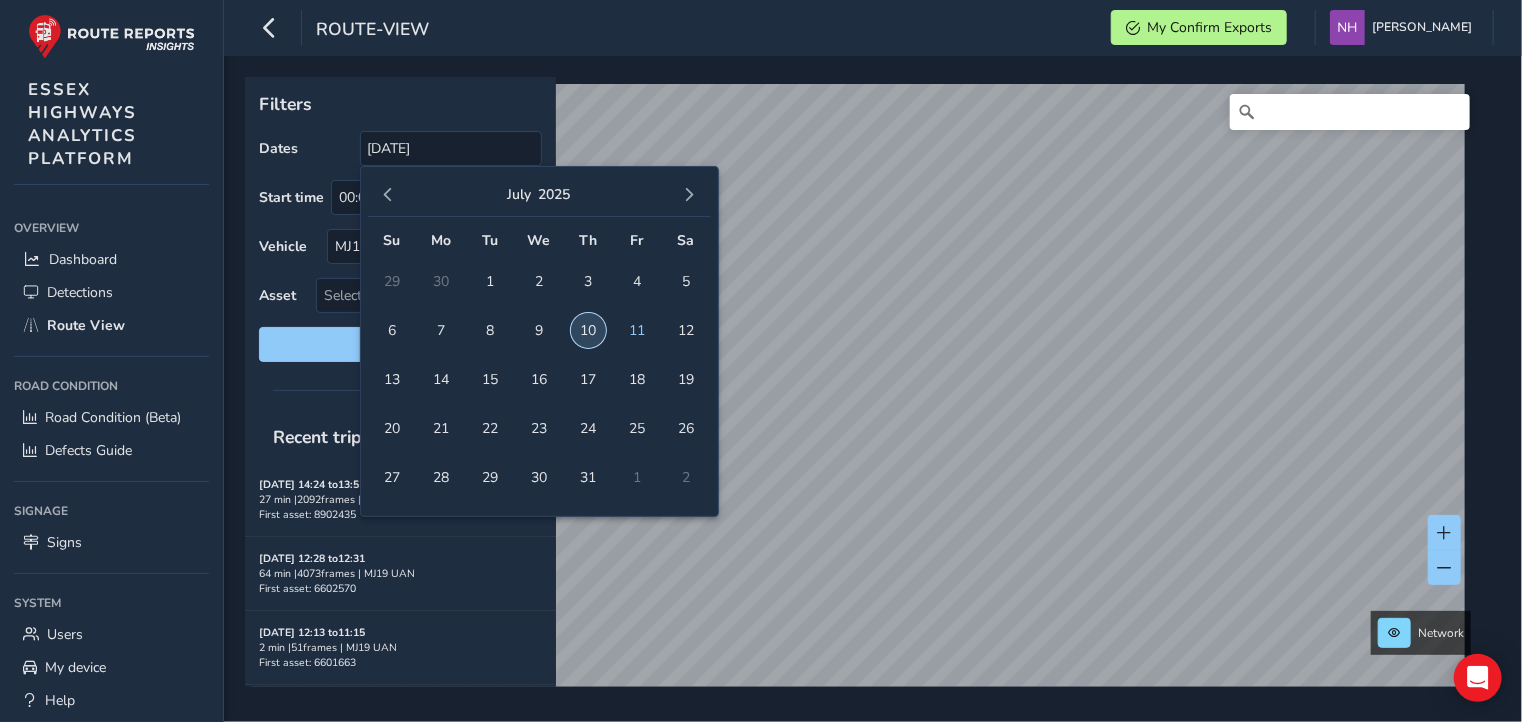 click on "10" at bounding box center (588, 330) 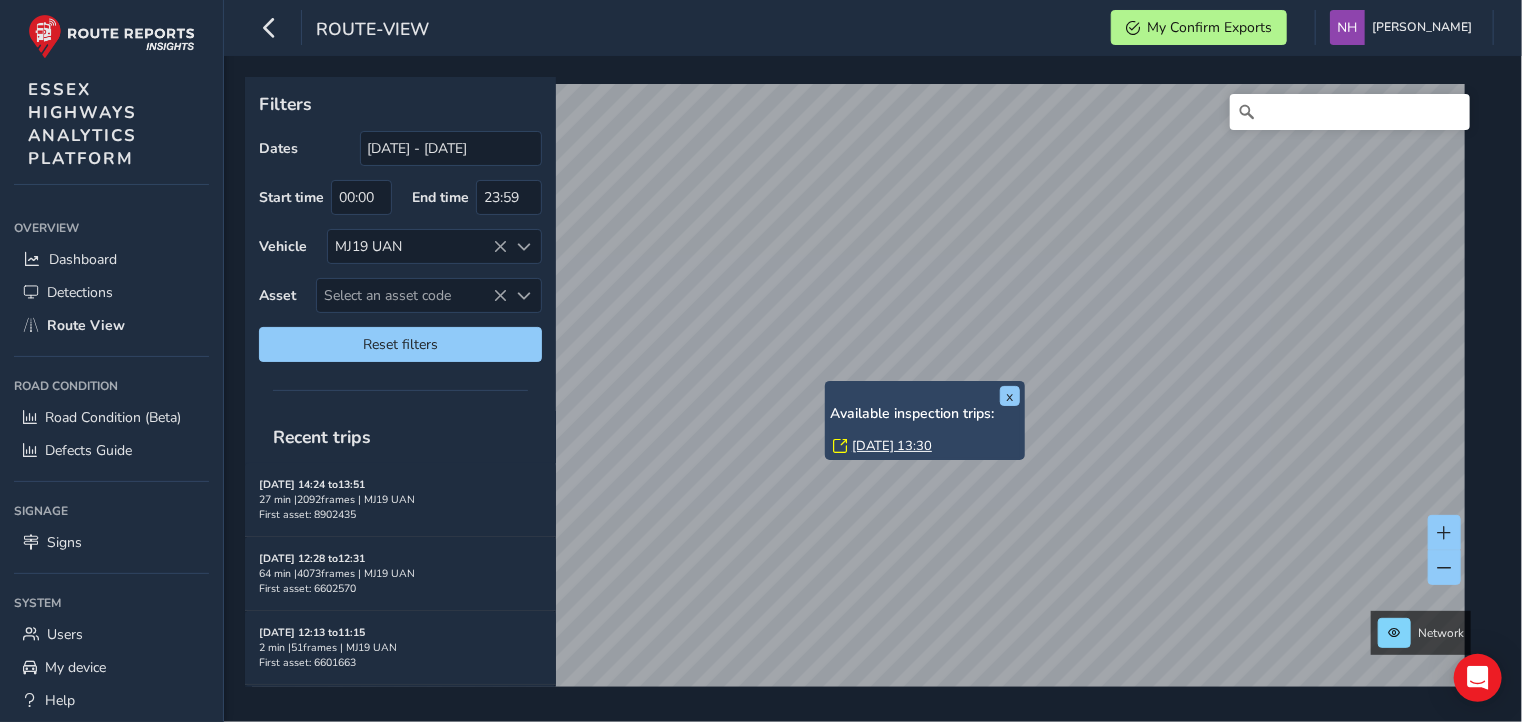 click on "[DATE] 13:30" at bounding box center (892, 446) 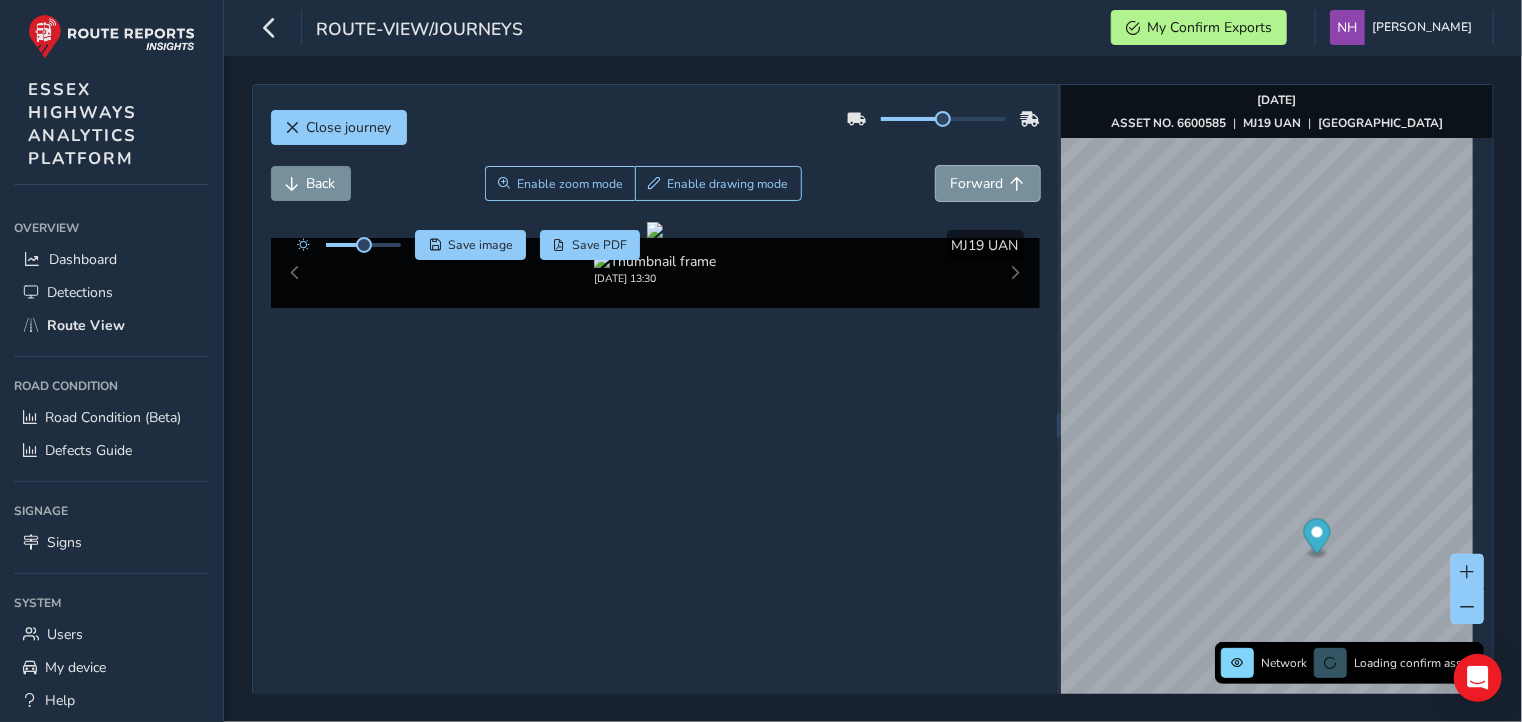 click on "Forward" at bounding box center [977, 183] 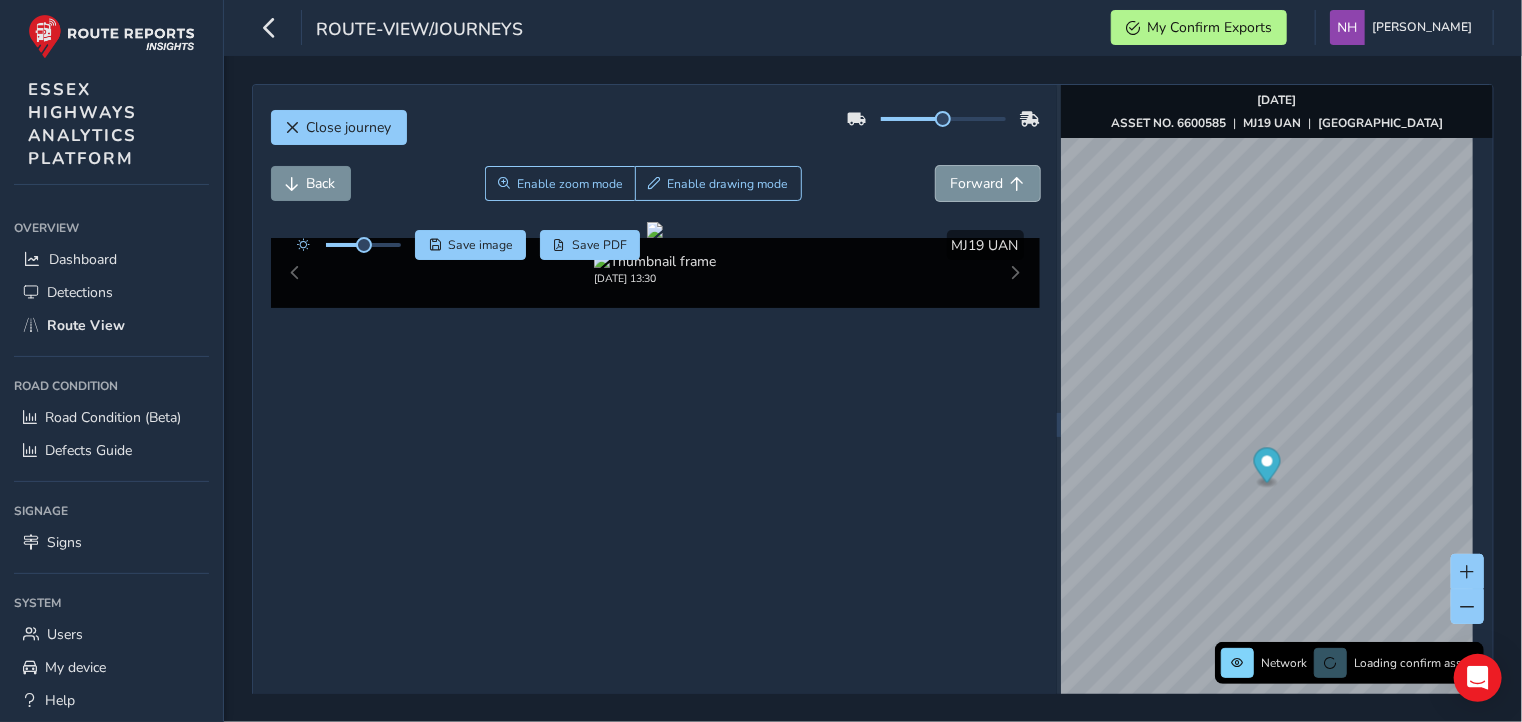 click on "Forward" at bounding box center (977, 183) 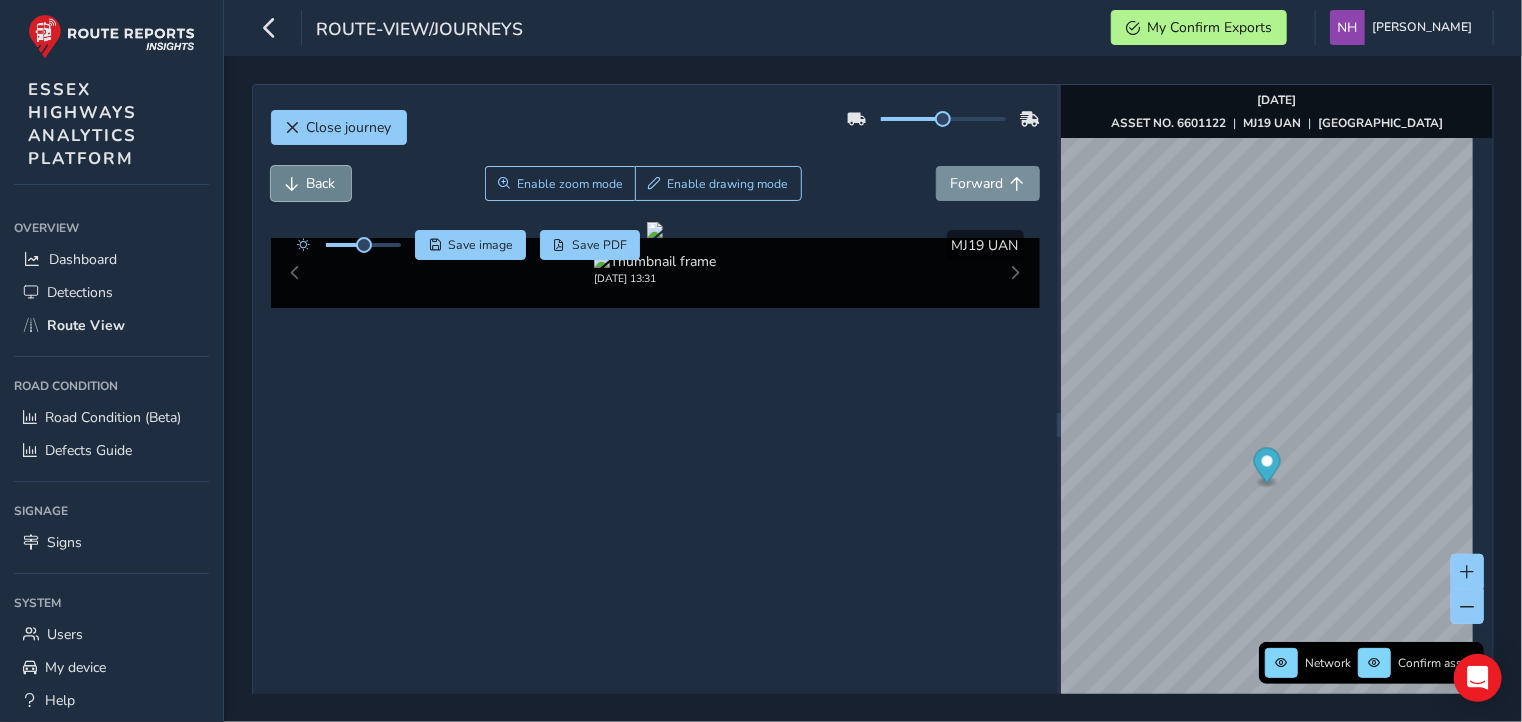 click on "Back" at bounding box center (321, 183) 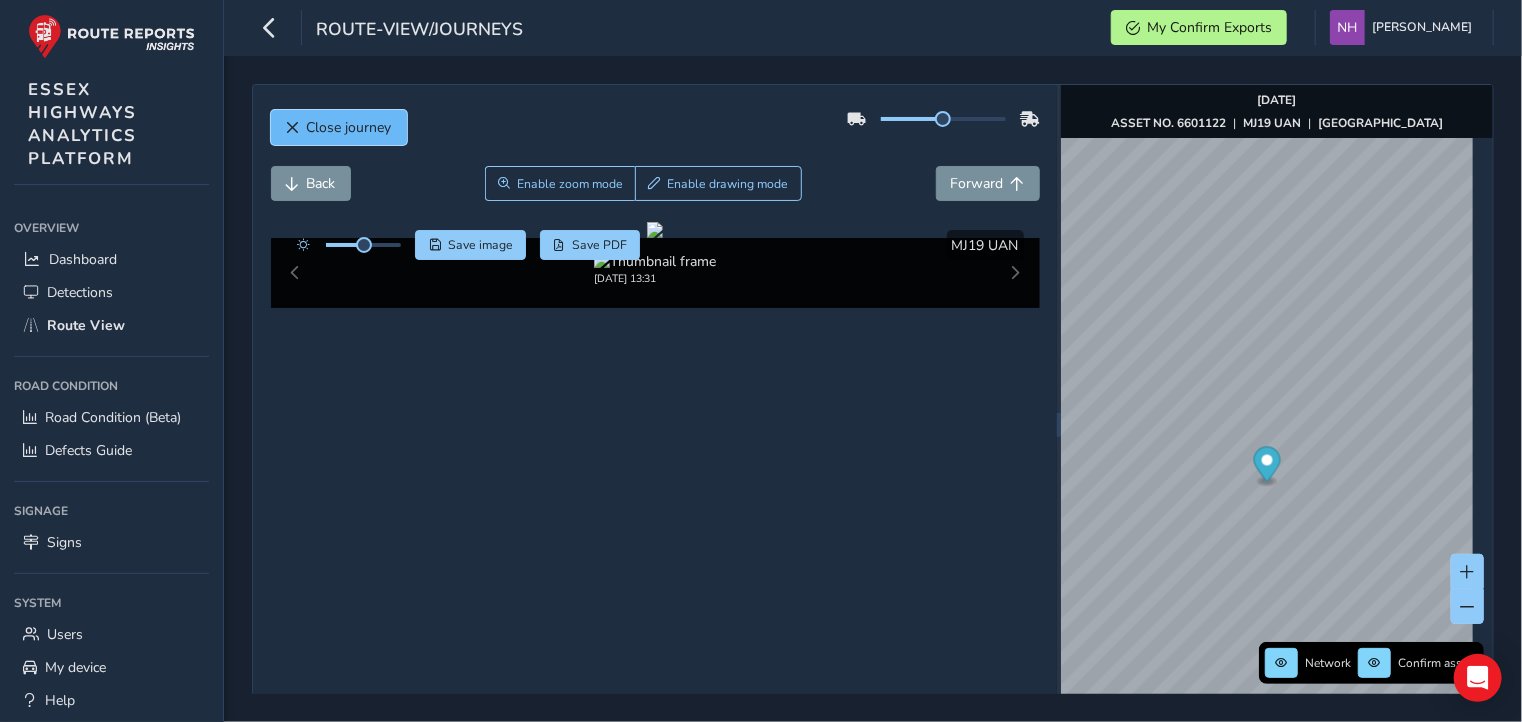 click on "Close journey" at bounding box center (349, 127) 